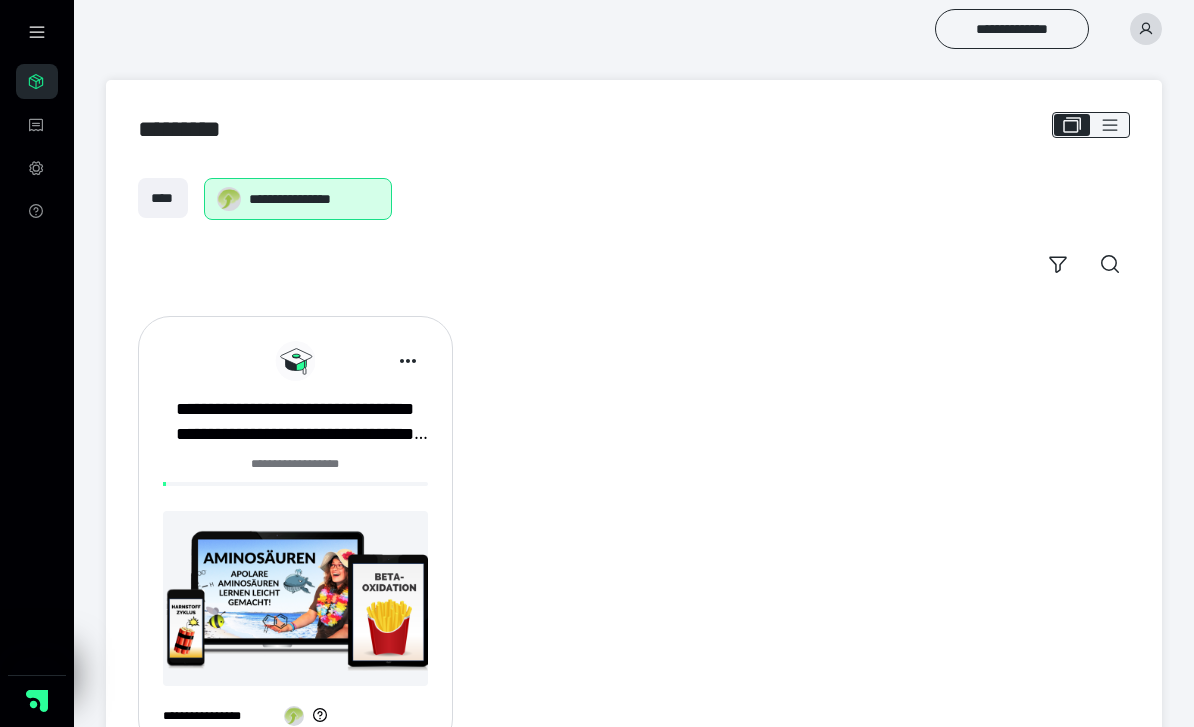 scroll, scrollTop: 0, scrollLeft: 0, axis: both 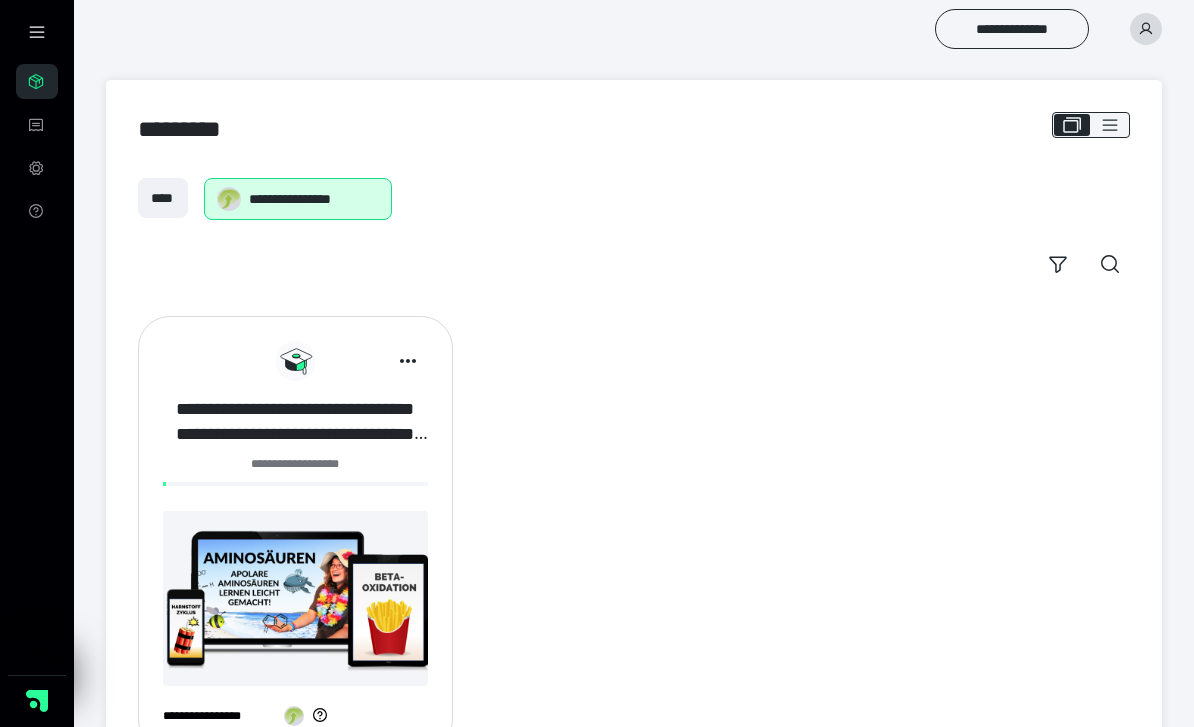 click on "**********" at bounding box center (295, 422) 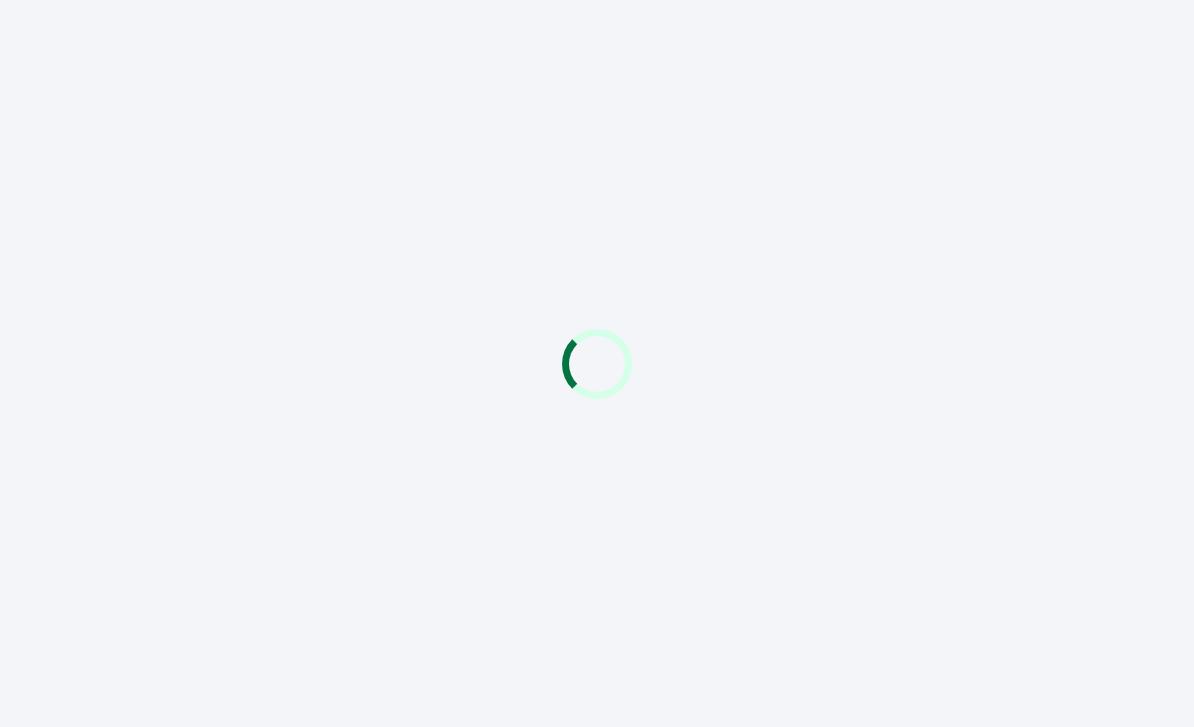 scroll, scrollTop: 0, scrollLeft: 0, axis: both 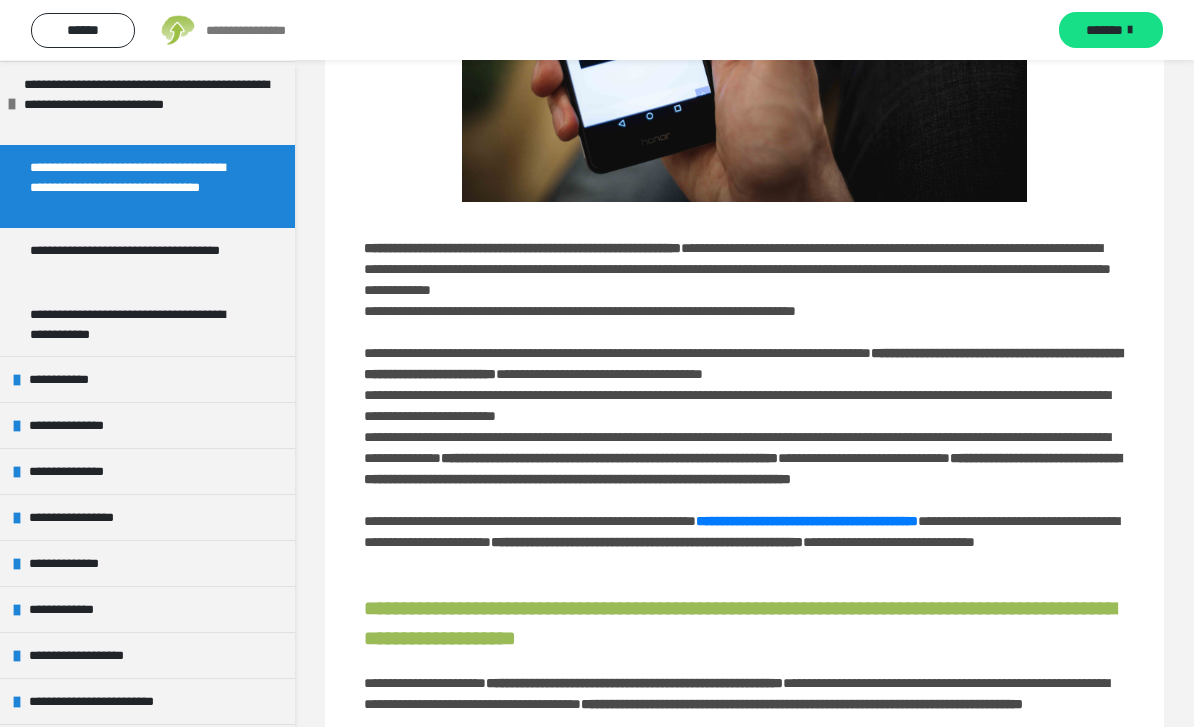 click on "**********" at bounding box center [74, 563] 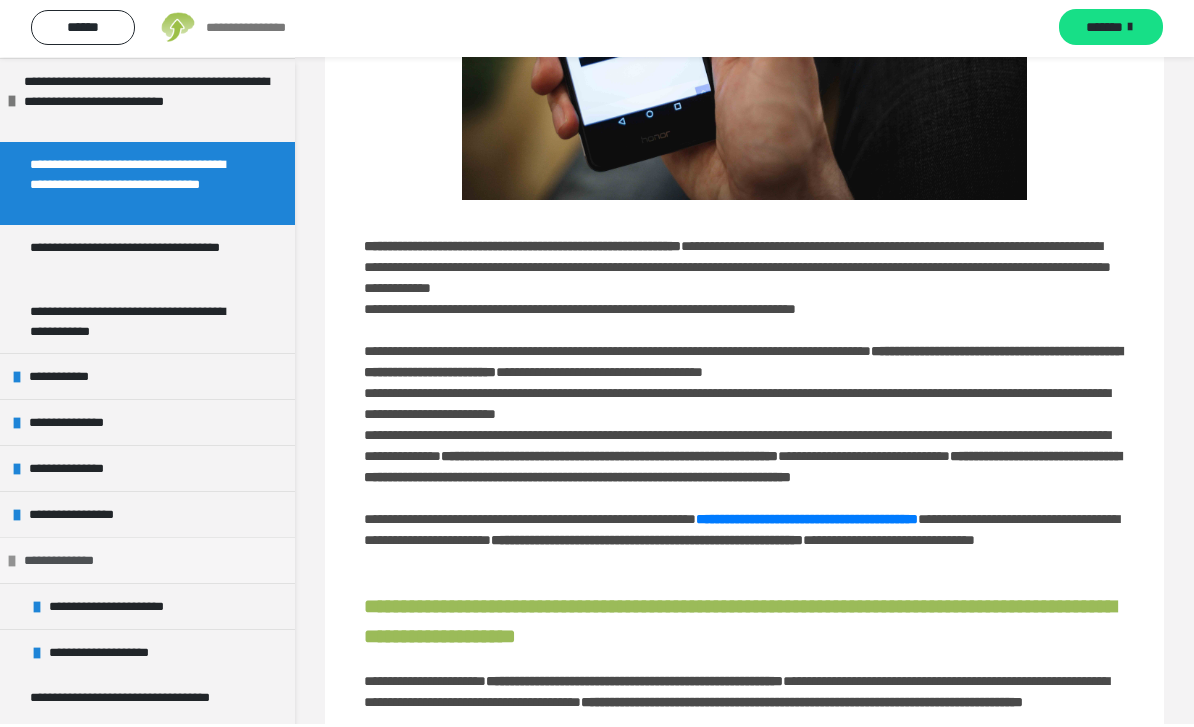 scroll, scrollTop: 1500, scrollLeft: 0, axis: vertical 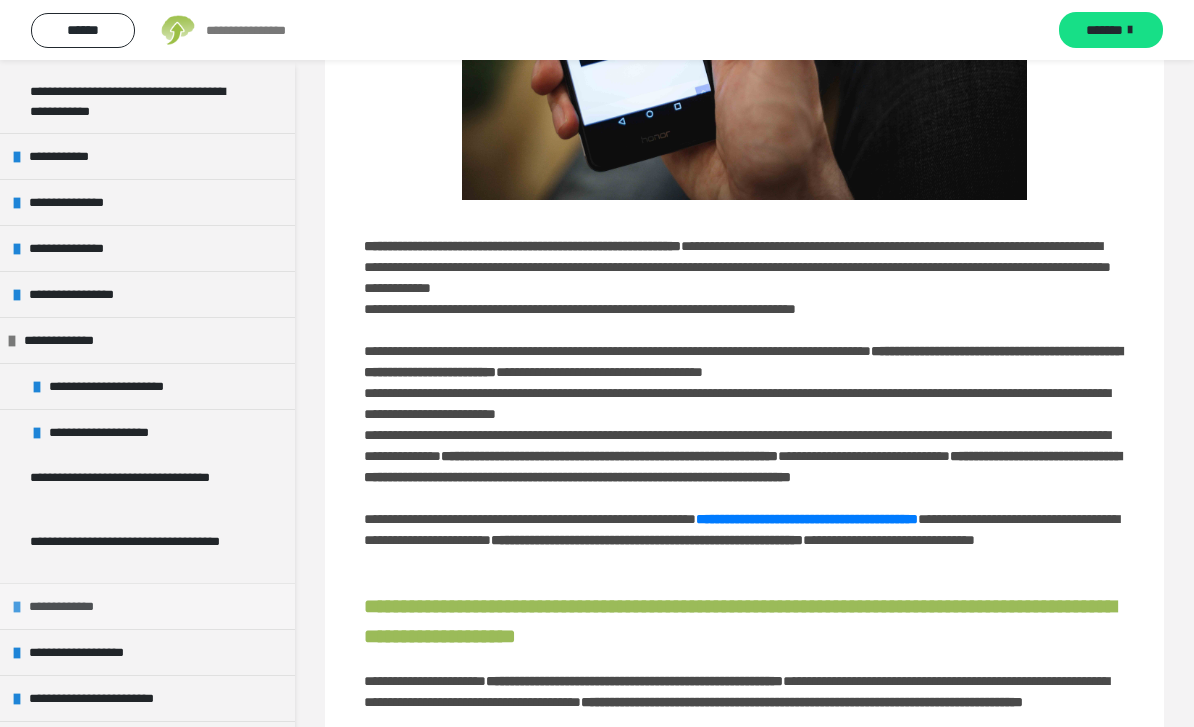 click on "**********" at bounding box center (69, 606) 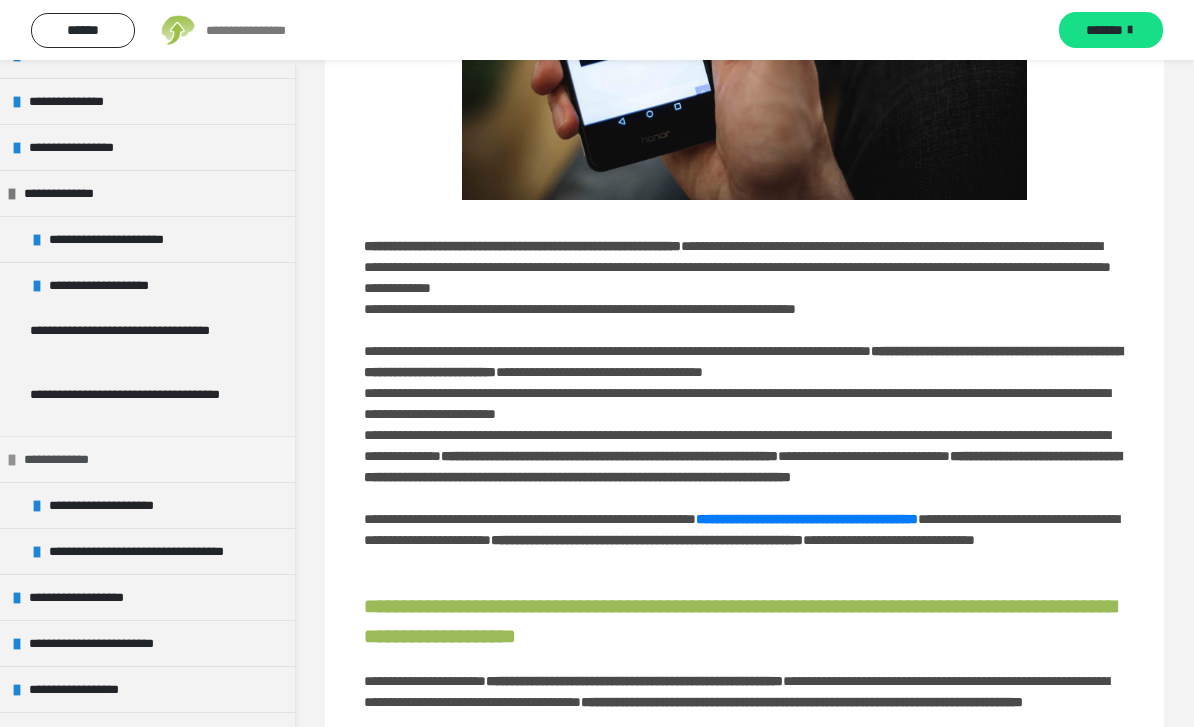 scroll, scrollTop: 545, scrollLeft: 0, axis: vertical 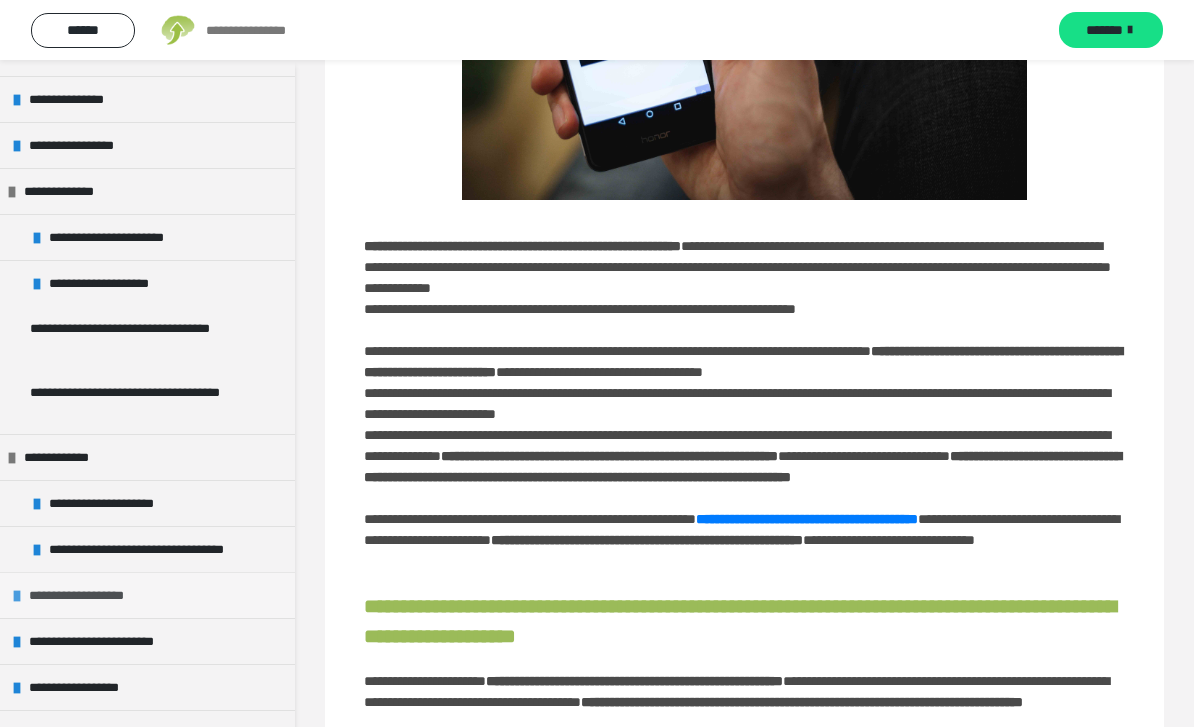 click on "**********" at bounding box center [84, 595] 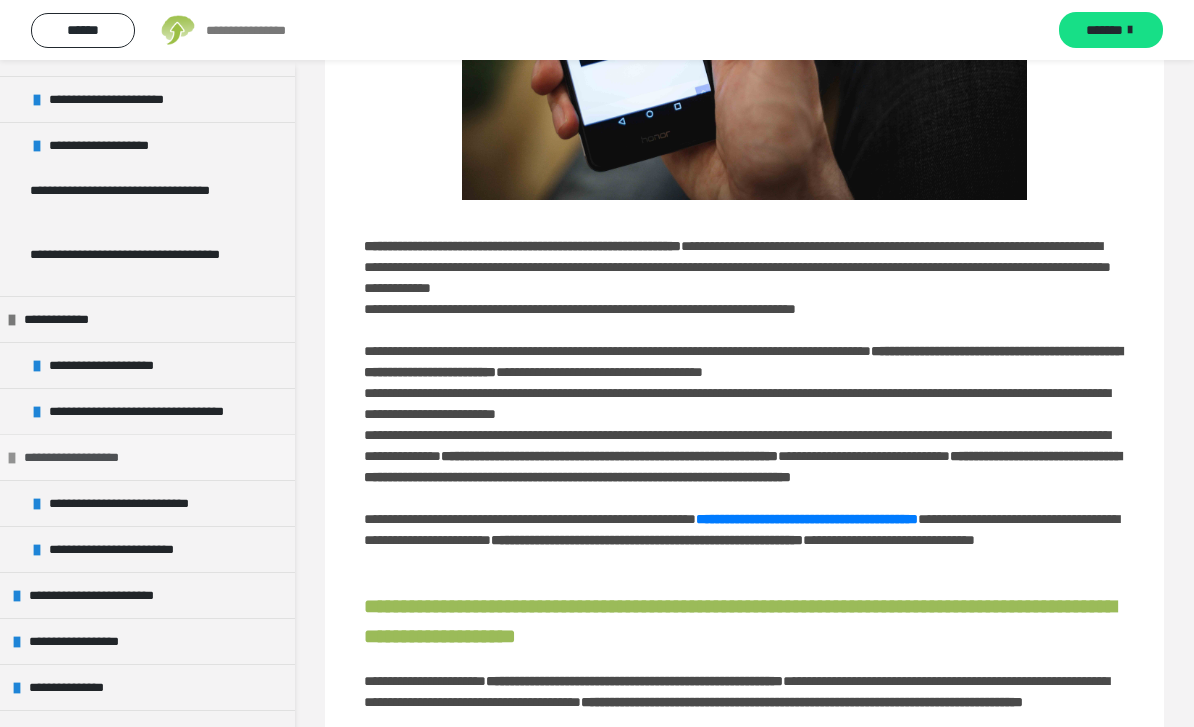 scroll, scrollTop: 685, scrollLeft: 0, axis: vertical 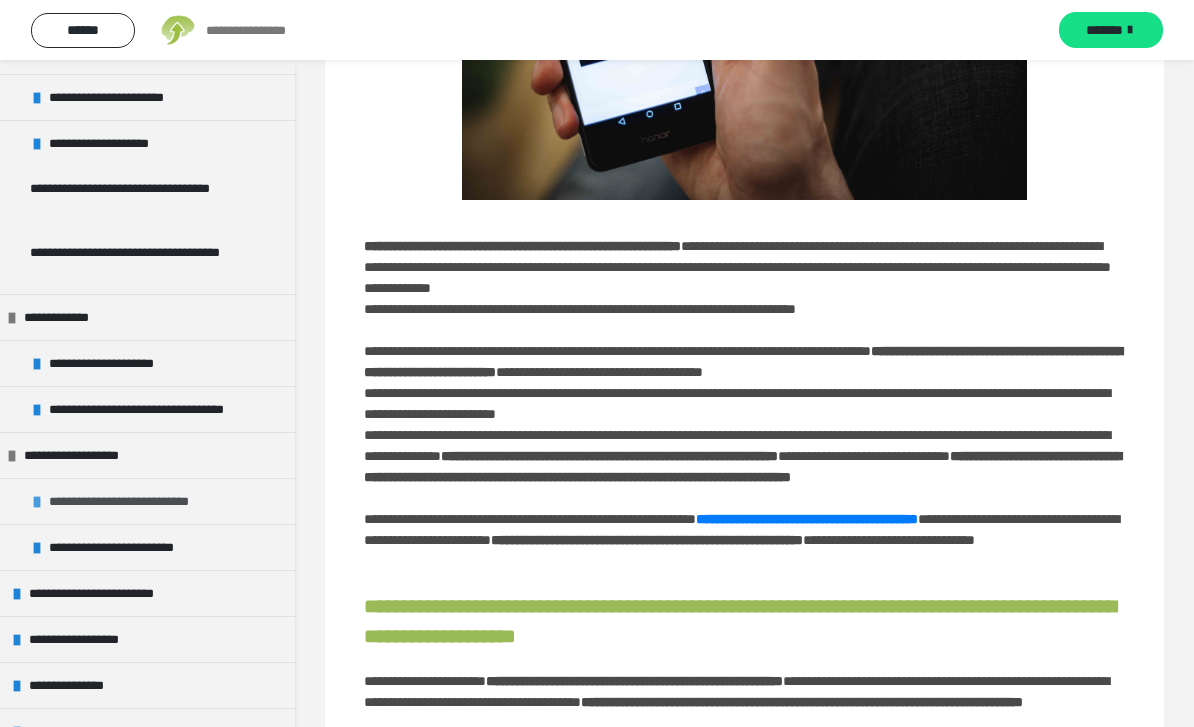 click on "**********" at bounding box center [135, 501] 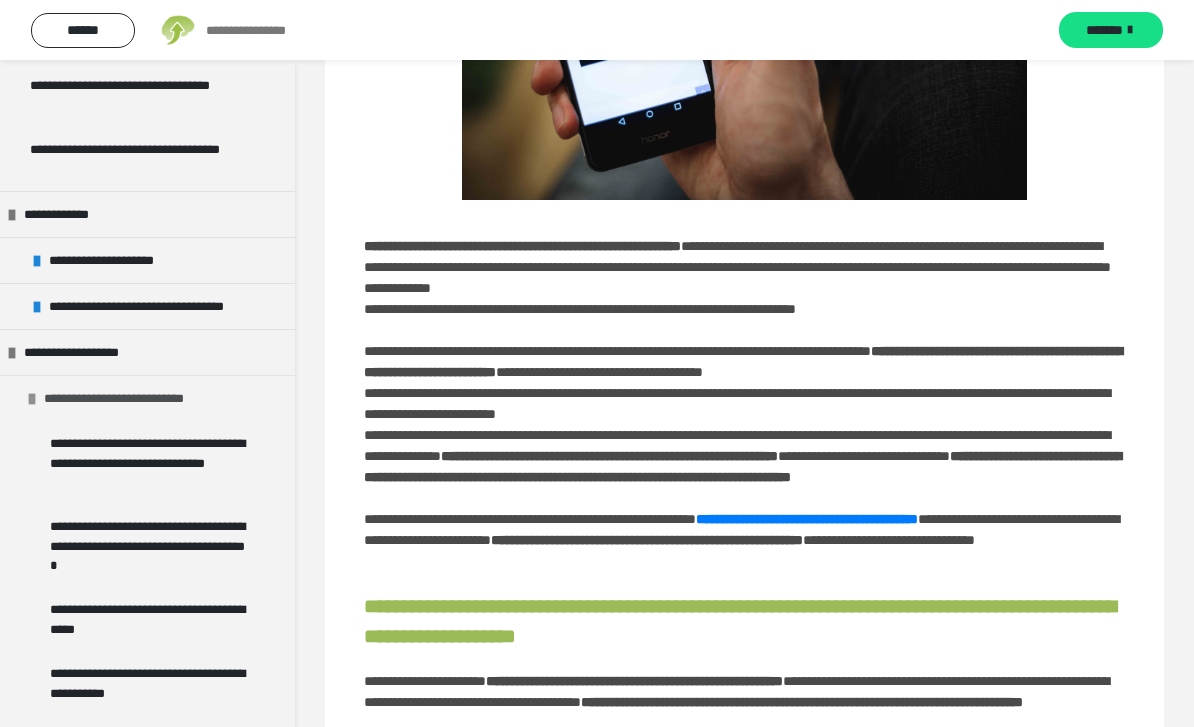 scroll, scrollTop: 792, scrollLeft: 0, axis: vertical 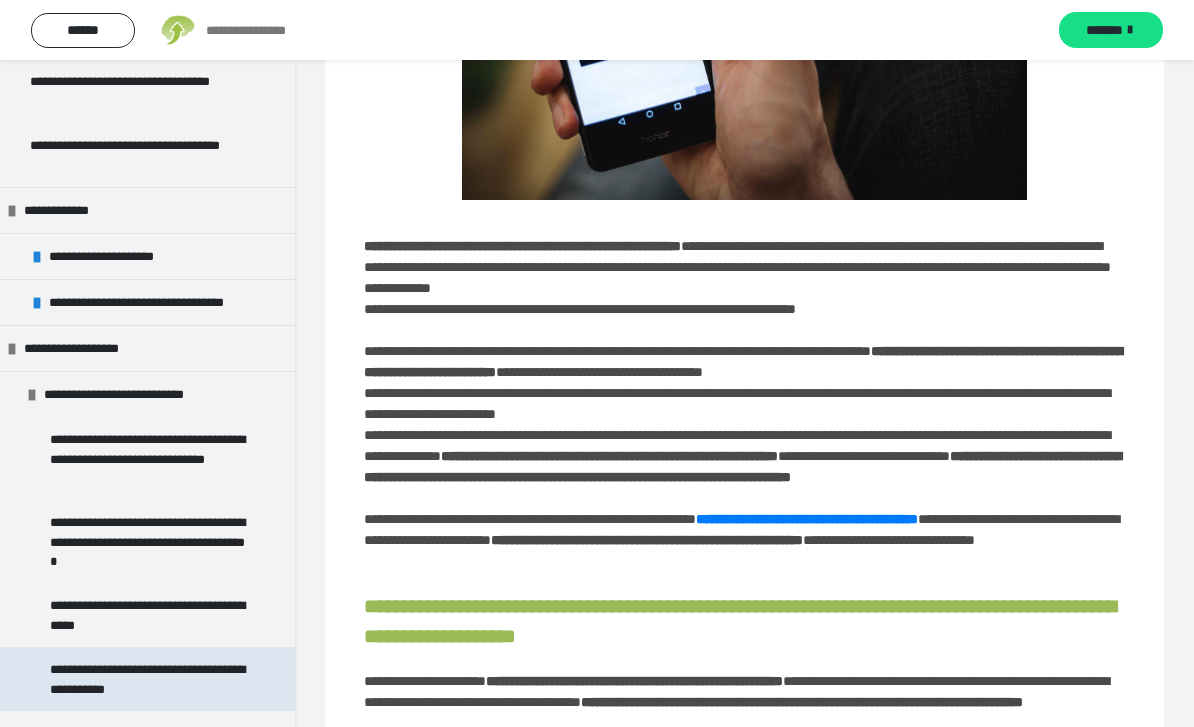 click on "**********" at bounding box center [149, 679] 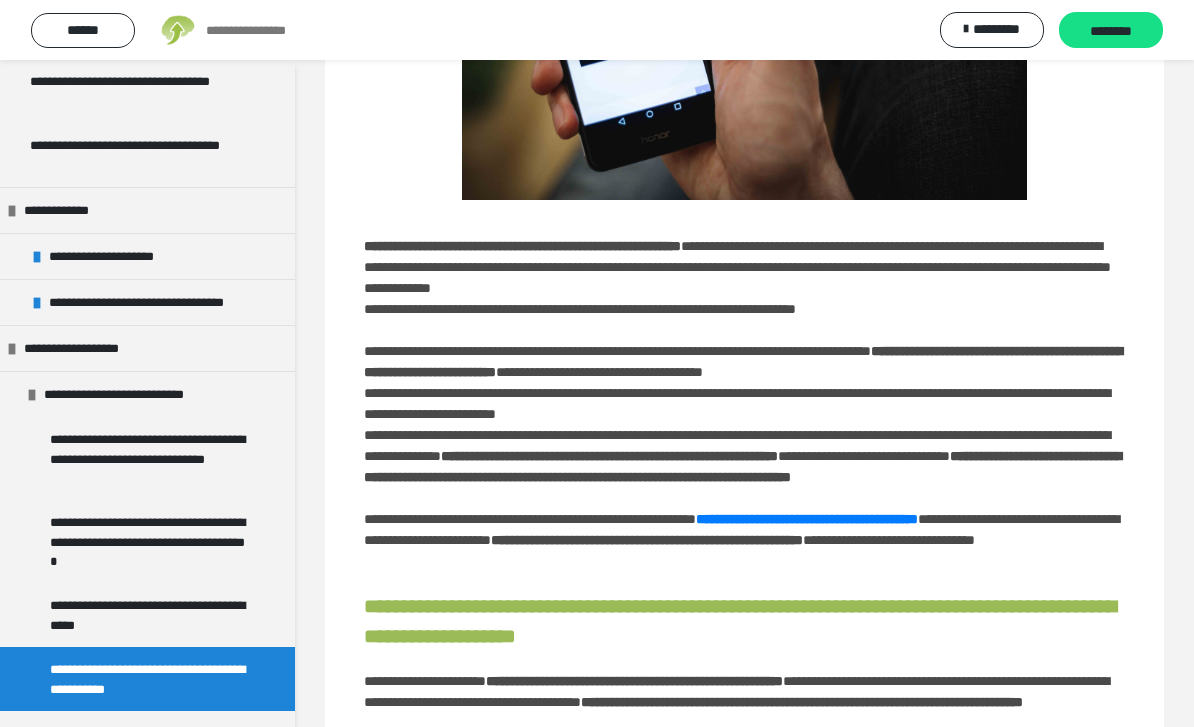 scroll, scrollTop: 60, scrollLeft: 0, axis: vertical 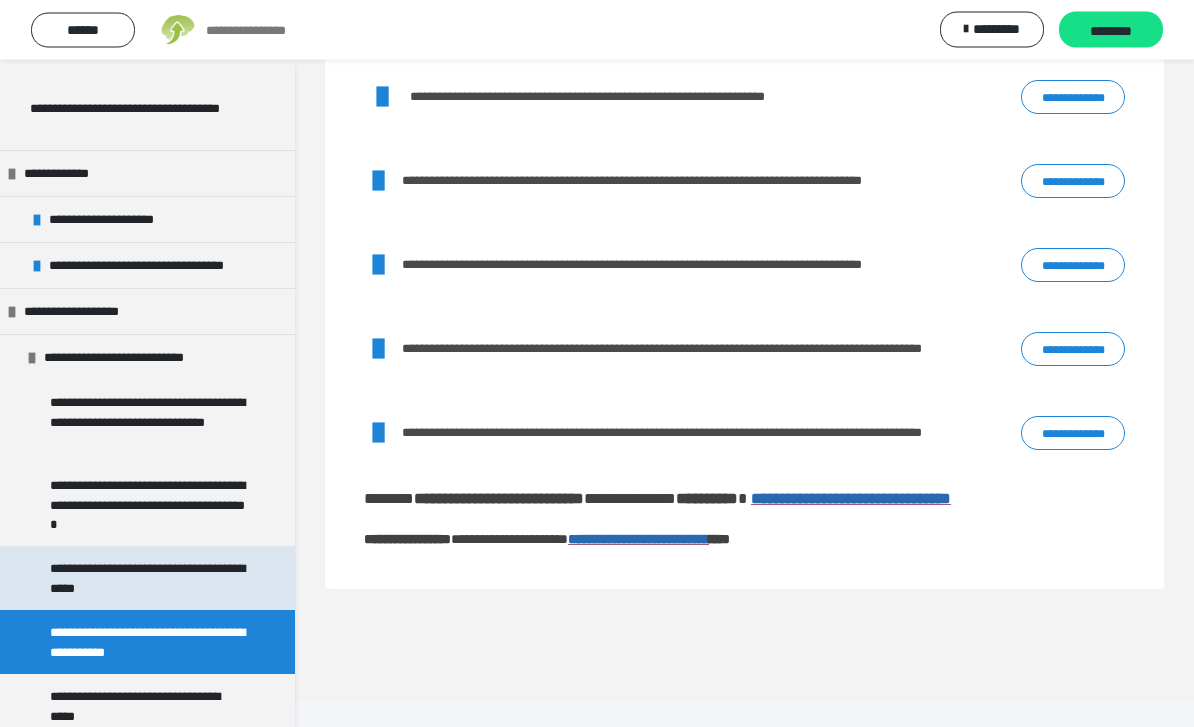 click on "**********" at bounding box center (149, 579) 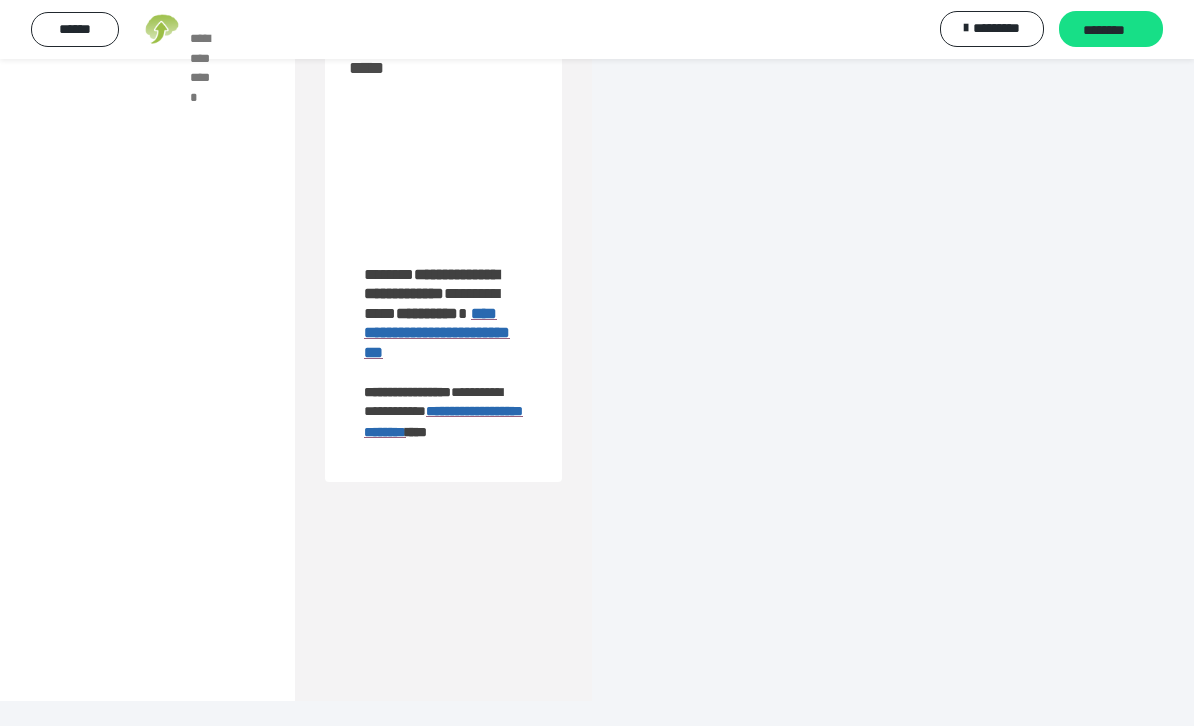 scroll, scrollTop: 127, scrollLeft: 0, axis: vertical 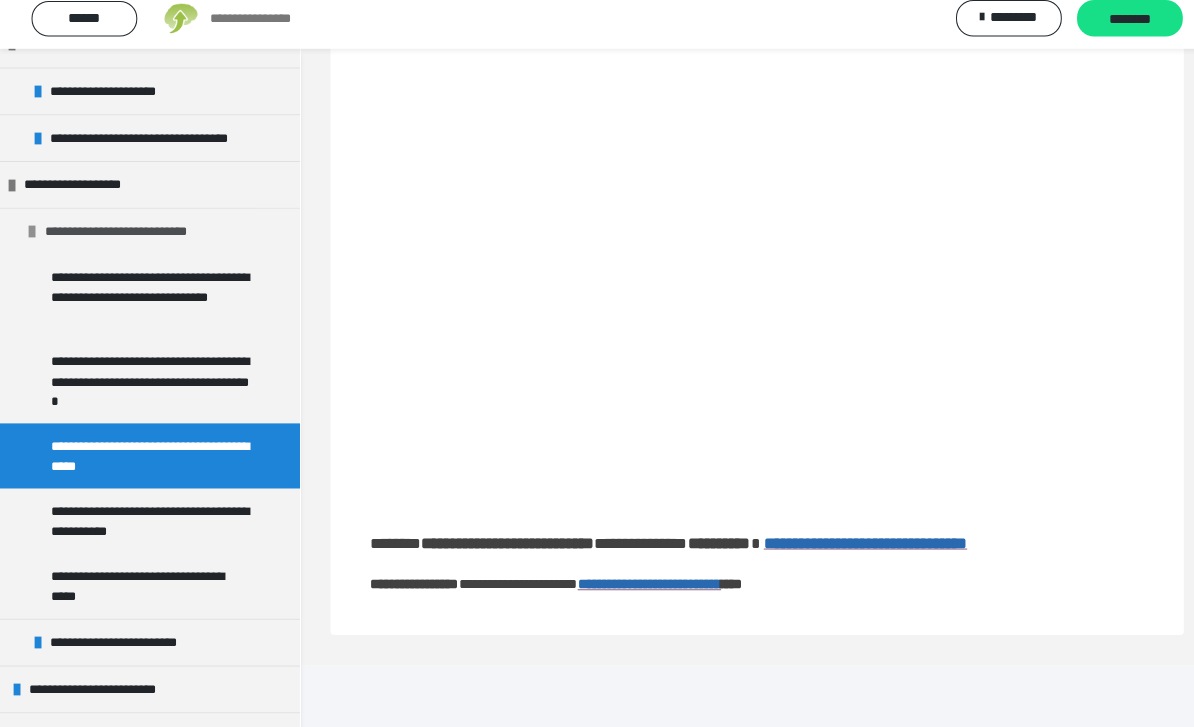click at bounding box center [32, 240] 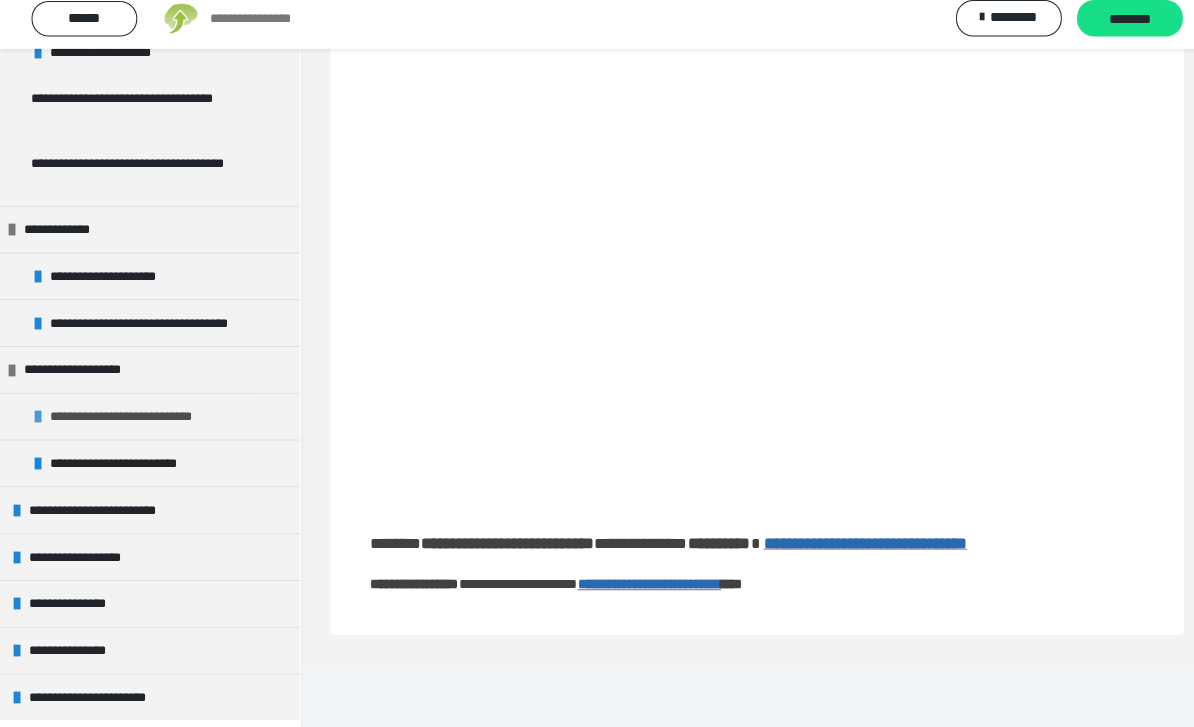 scroll, scrollTop: 763, scrollLeft: 0, axis: vertical 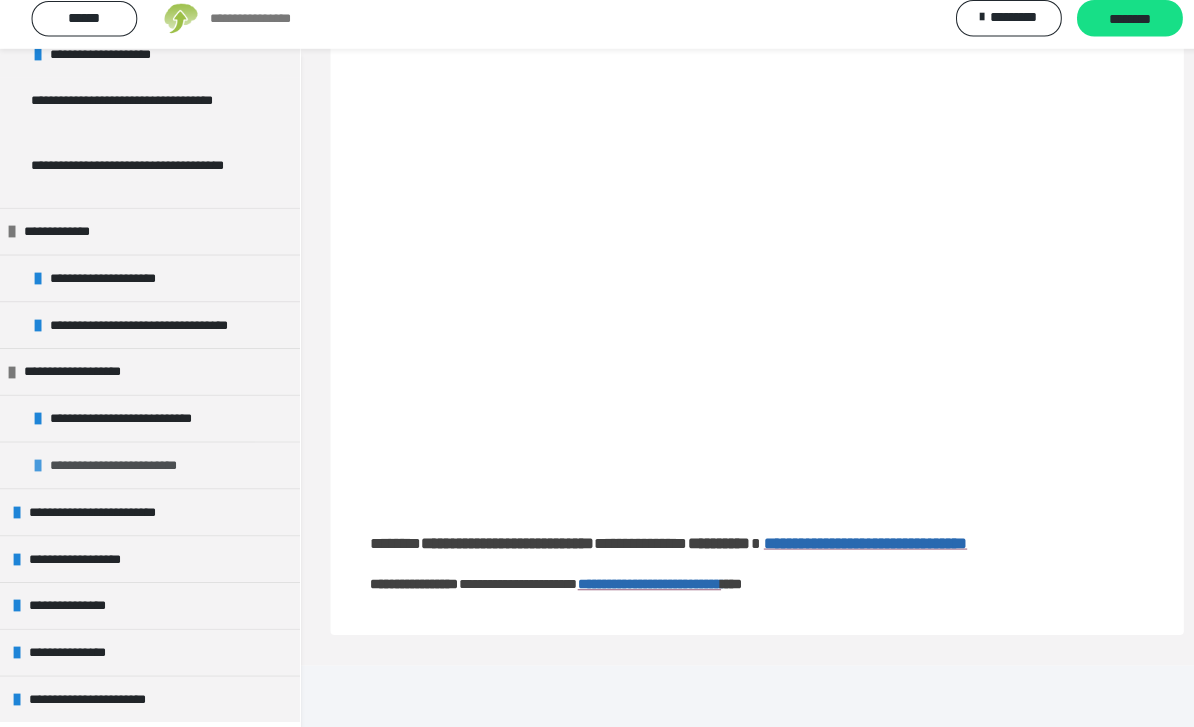 click at bounding box center [37, 470] 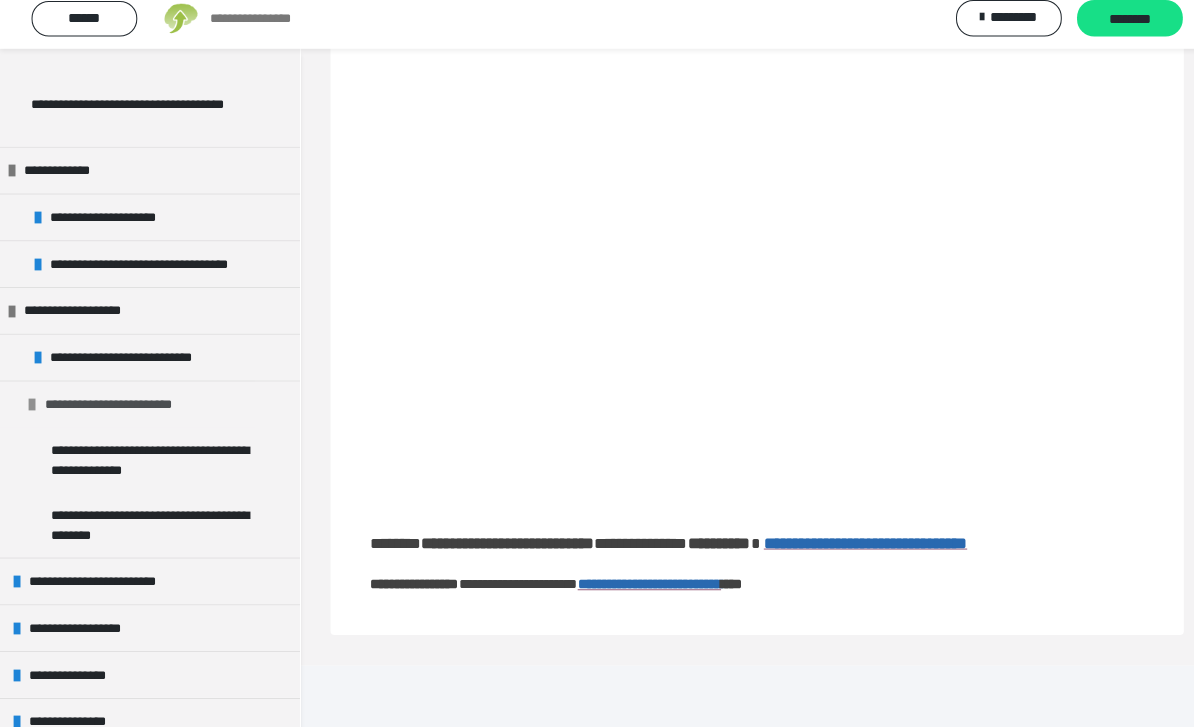 scroll, scrollTop: 827, scrollLeft: 0, axis: vertical 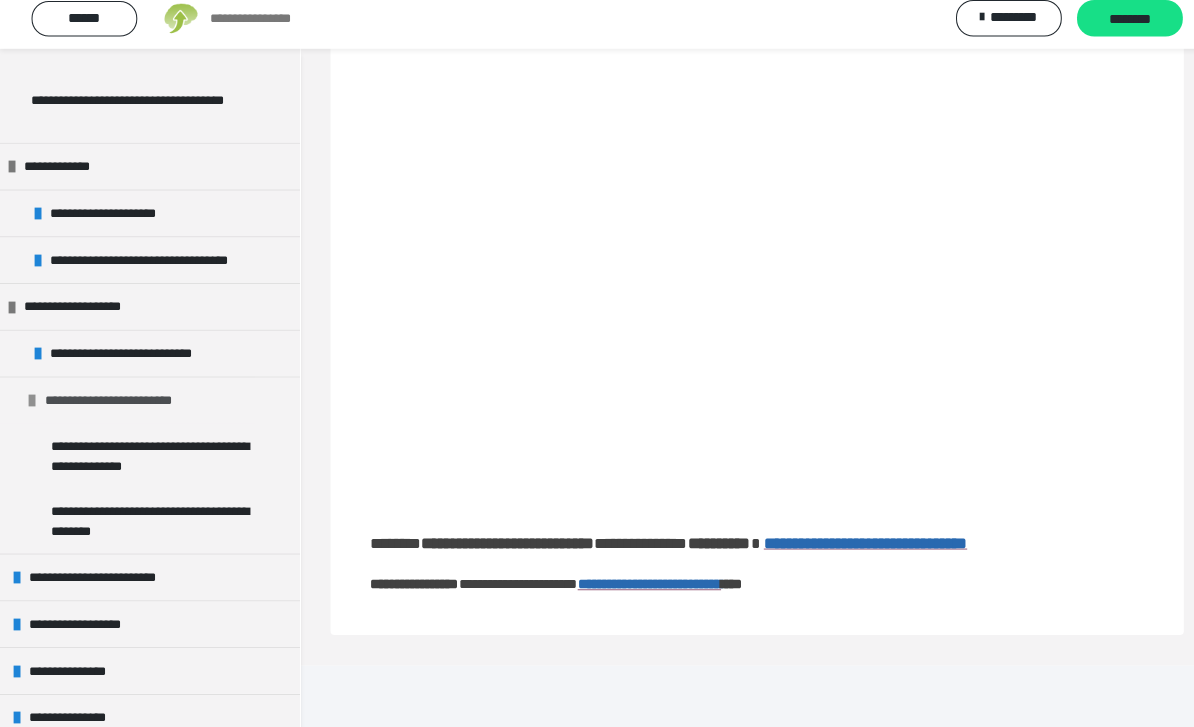 click on "**********" at bounding box center (123, 405) 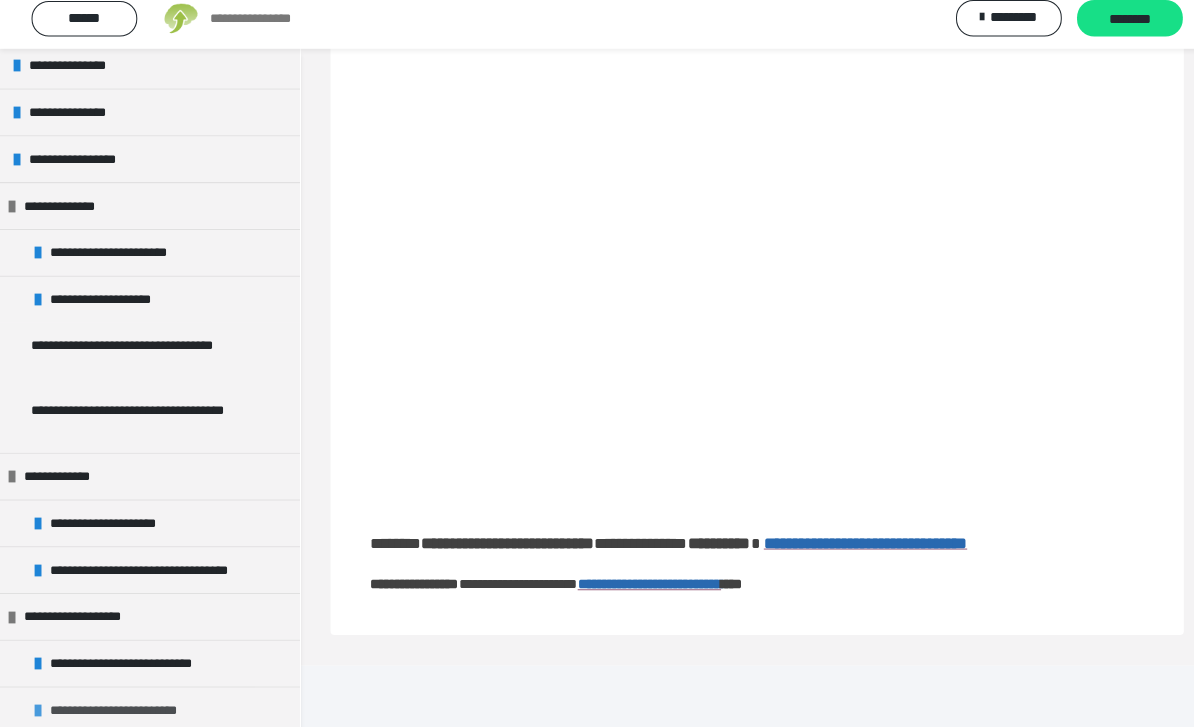 scroll, scrollTop: 503, scrollLeft: 0, axis: vertical 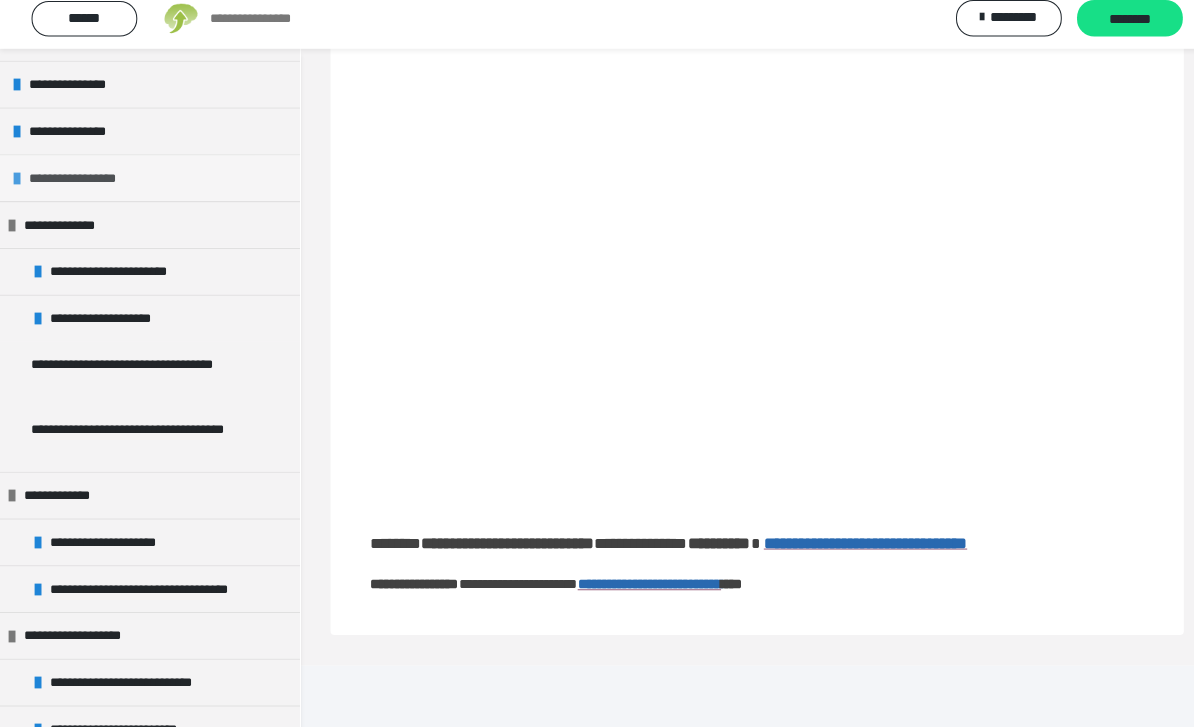 click on "**********" at bounding box center (83, 187) 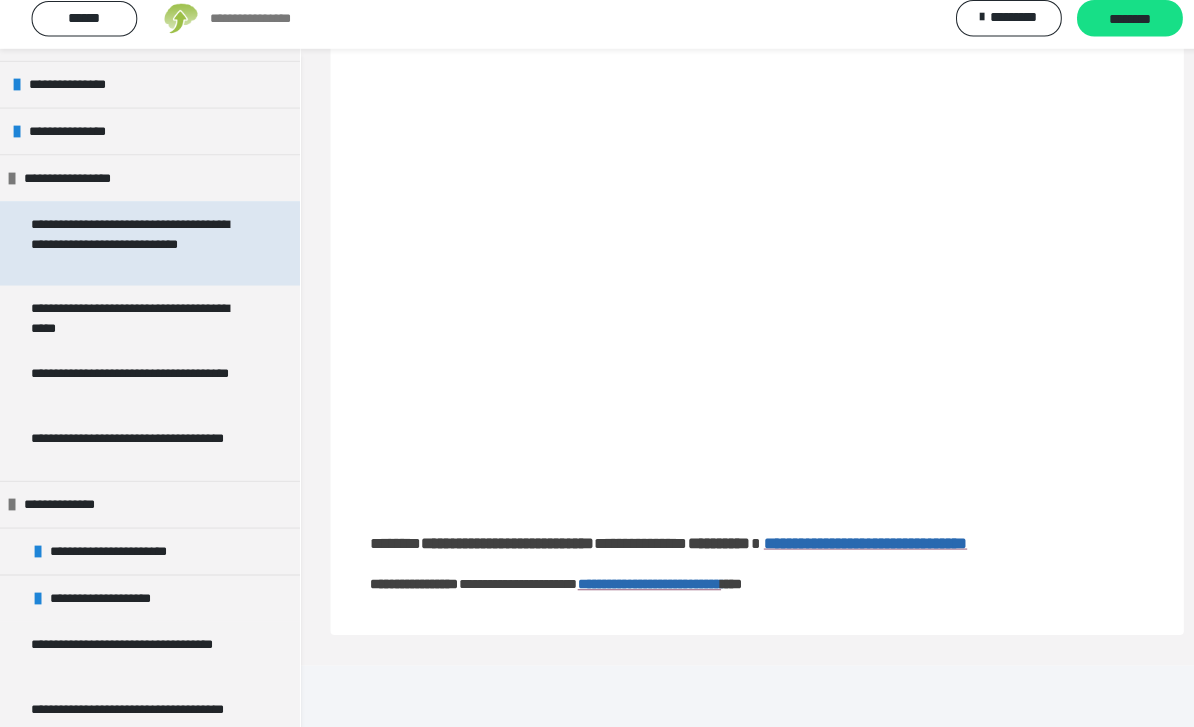 click on "**********" at bounding box center [139, 251] 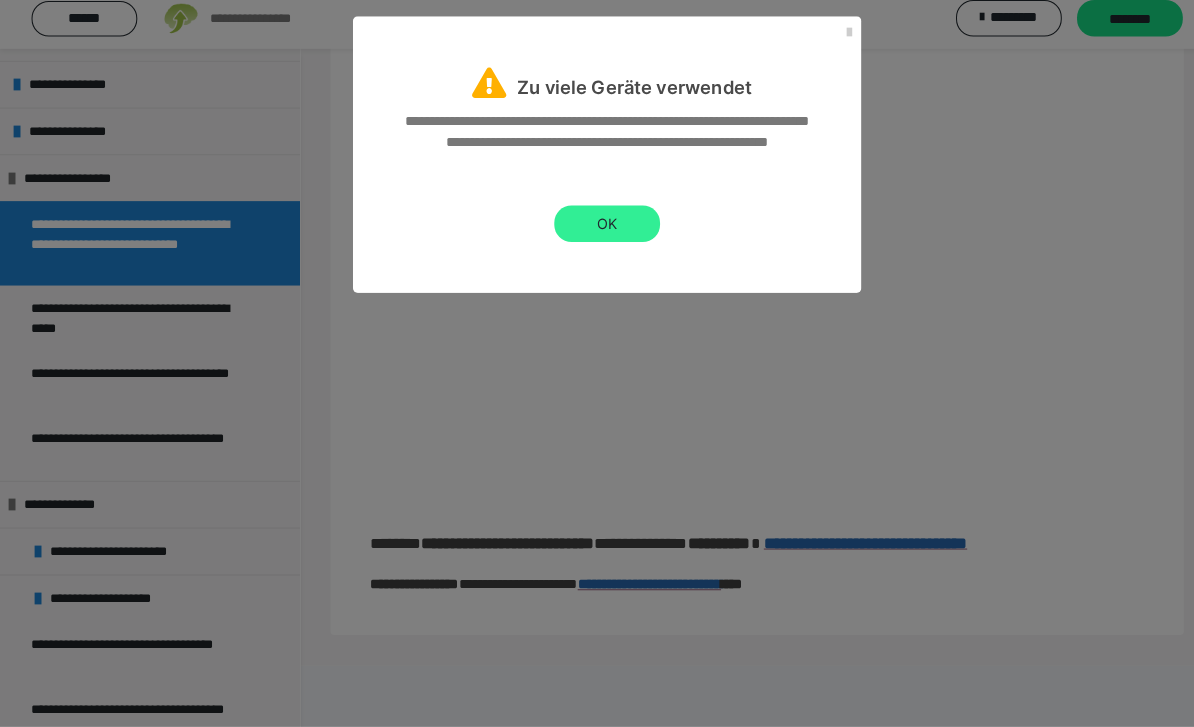 click on "OK" at bounding box center [597, 232] 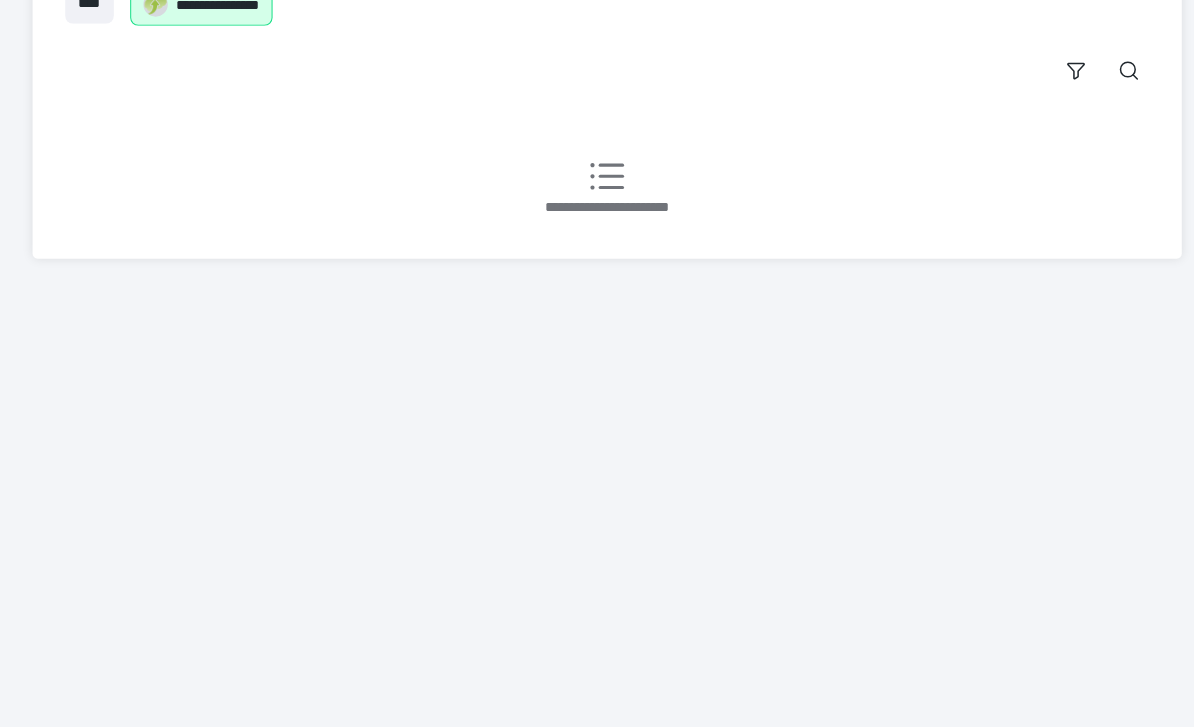 scroll, scrollTop: 0, scrollLeft: 0, axis: both 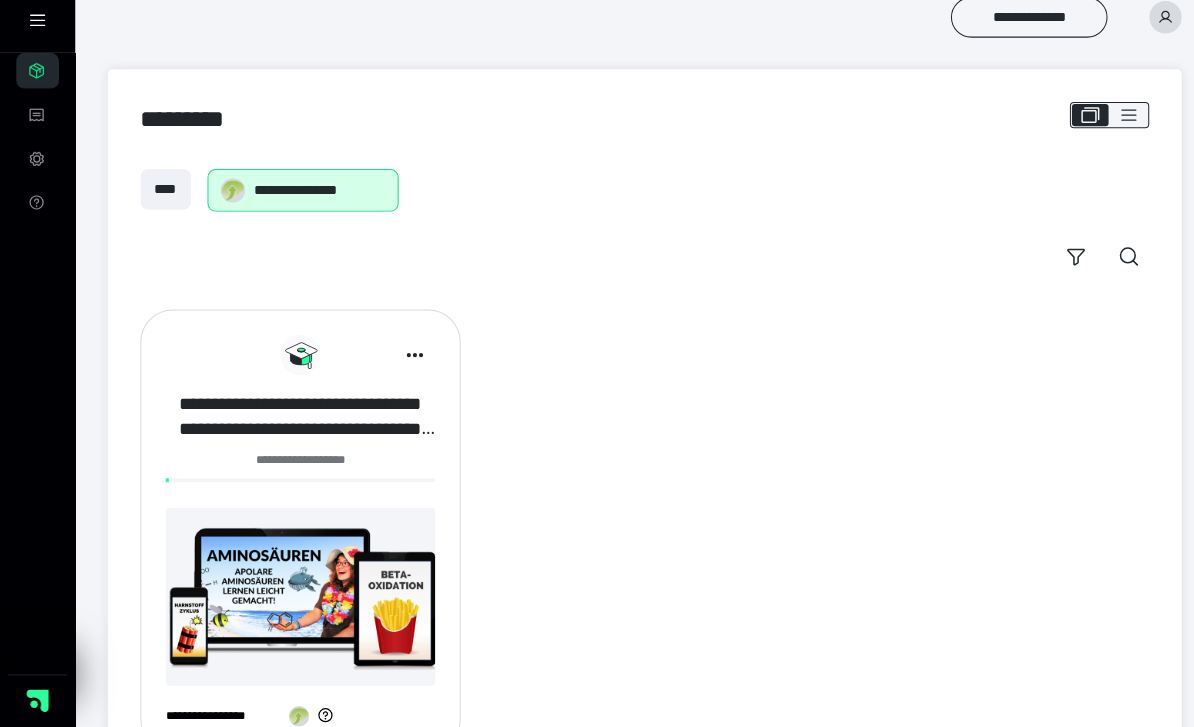 click on "**********" at bounding box center [295, 422] 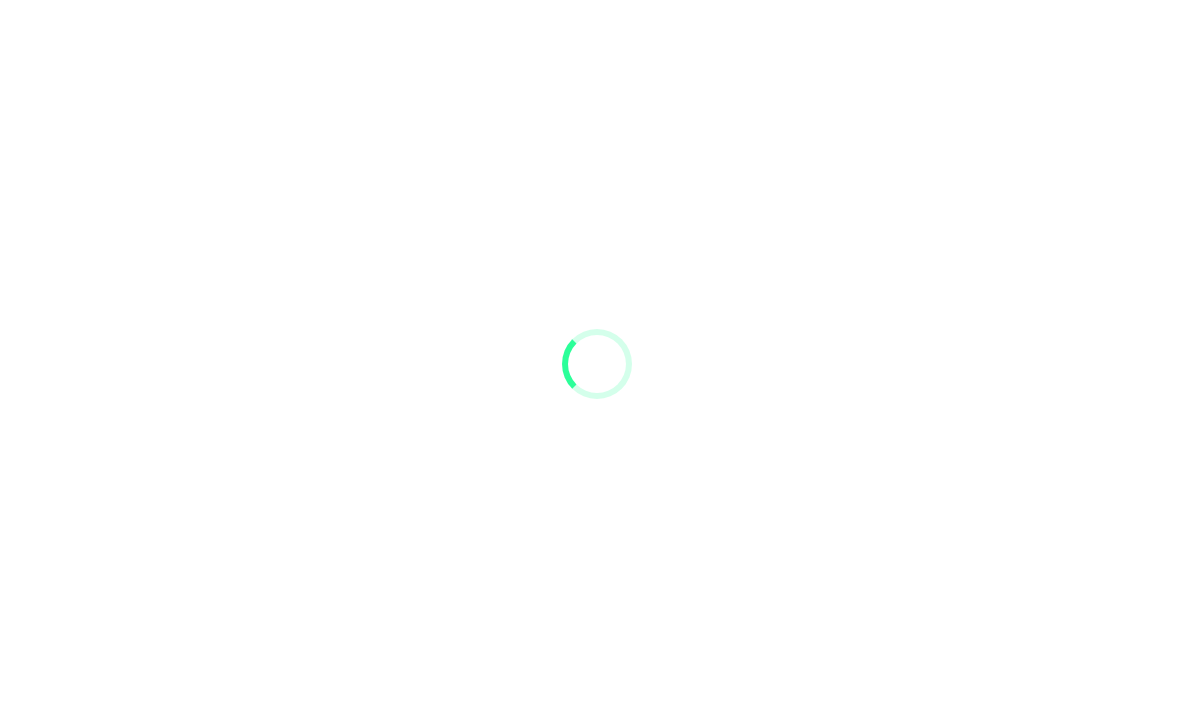 scroll, scrollTop: 0, scrollLeft: 0, axis: both 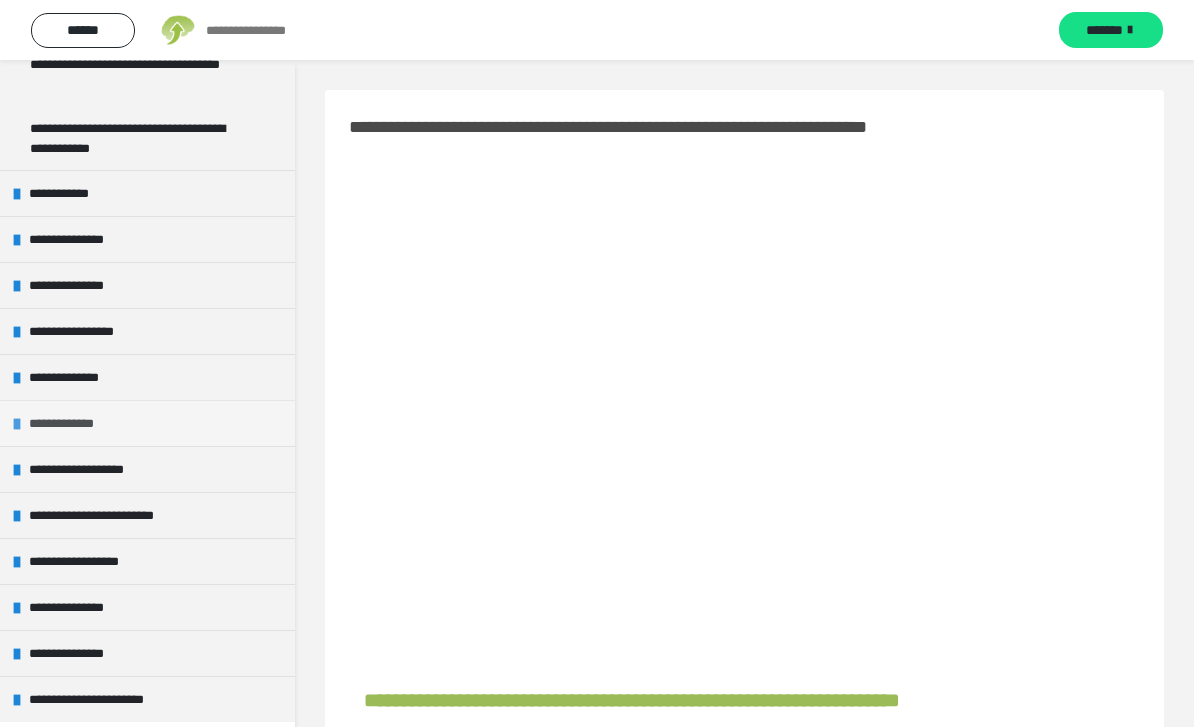 click on "**********" at bounding box center [69, 423] 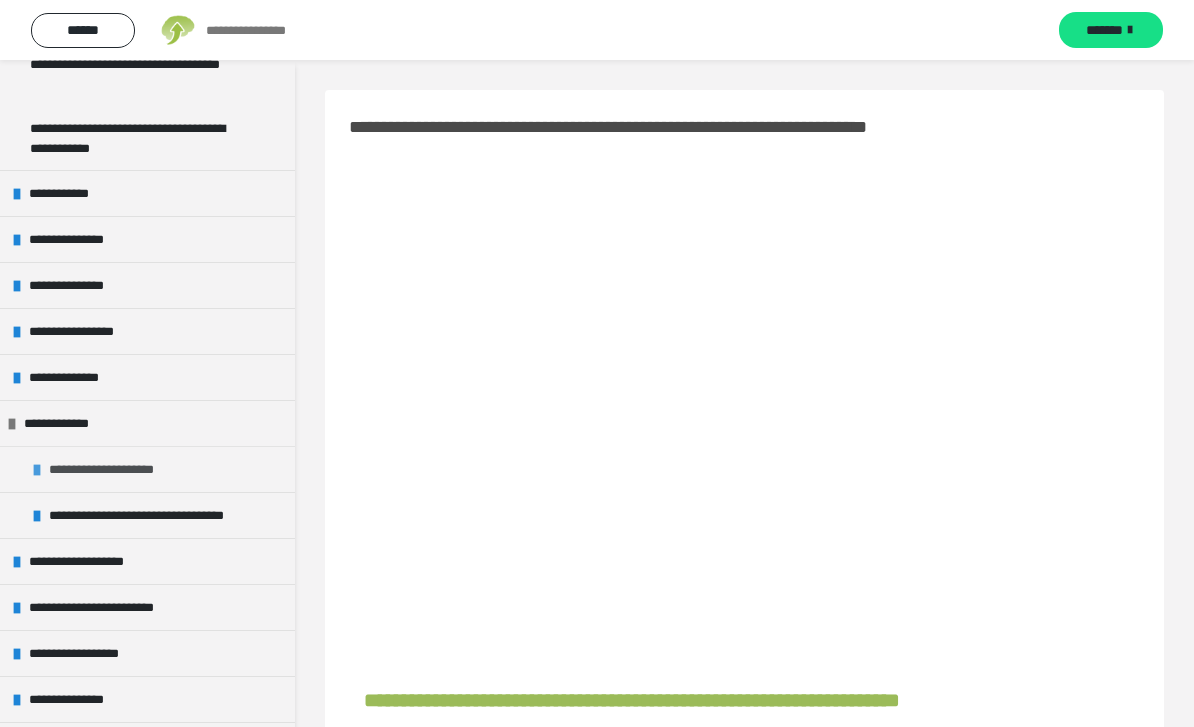 click on "**********" at bounding box center (117, 469) 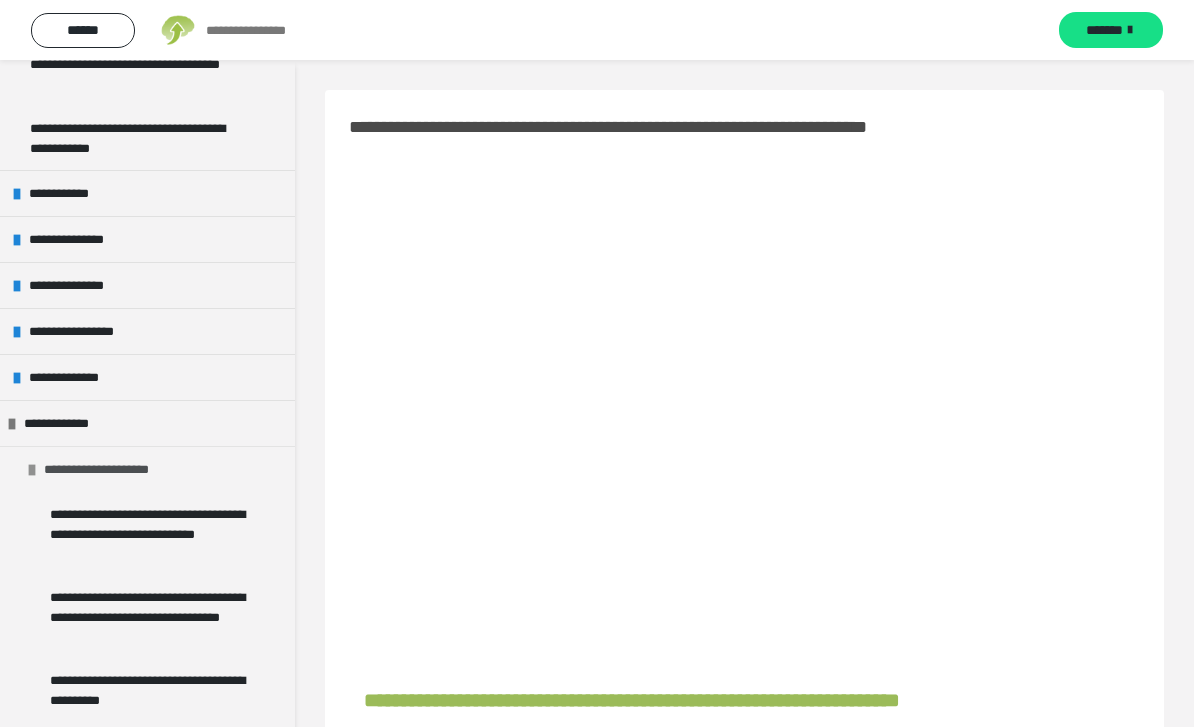 click at bounding box center (32, 470) 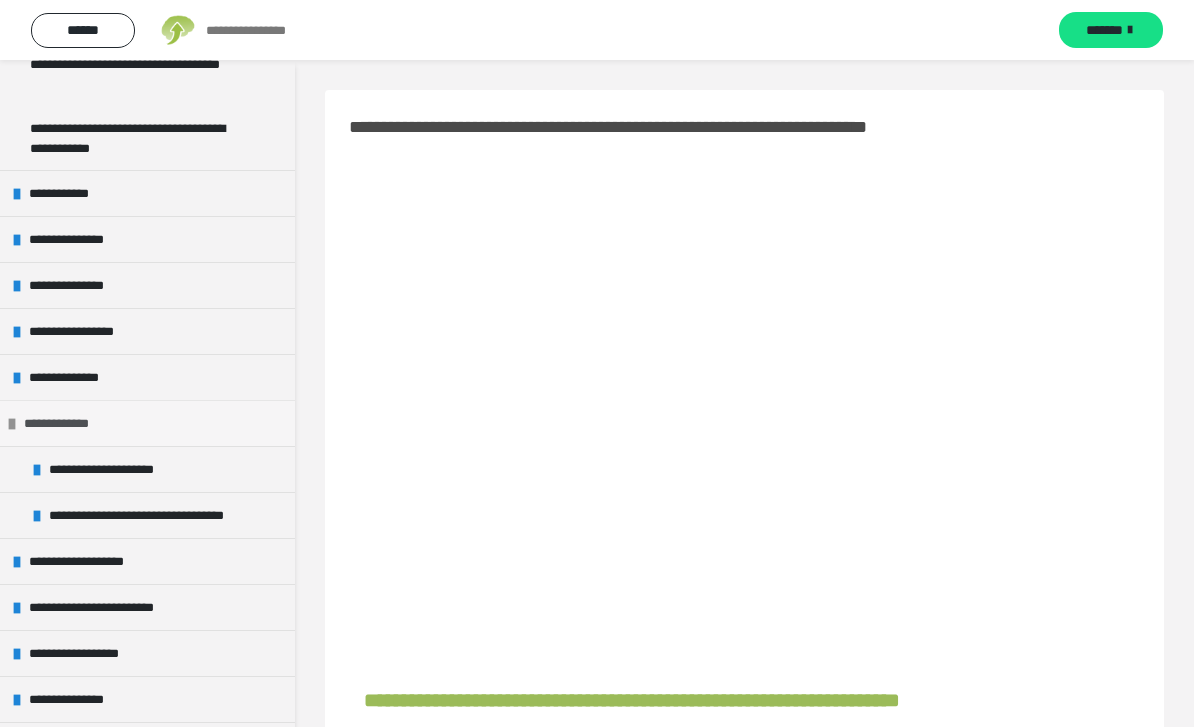 click on "**********" at bounding box center (64, 423) 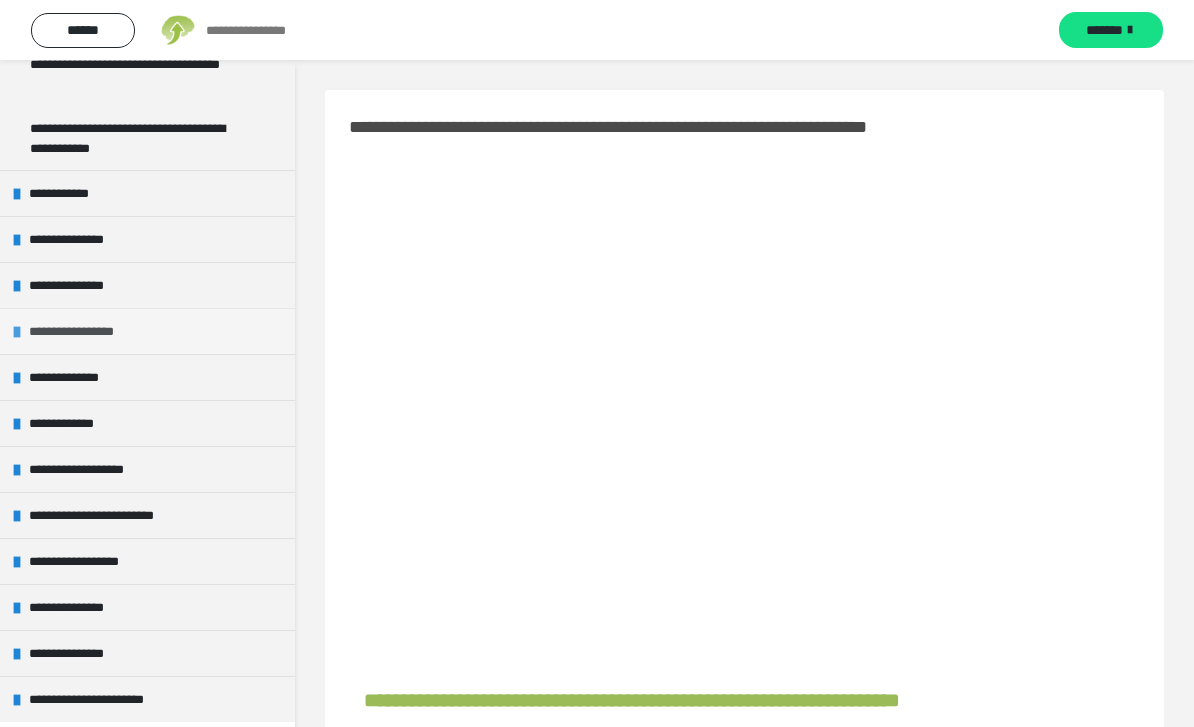 click at bounding box center [17, 332] 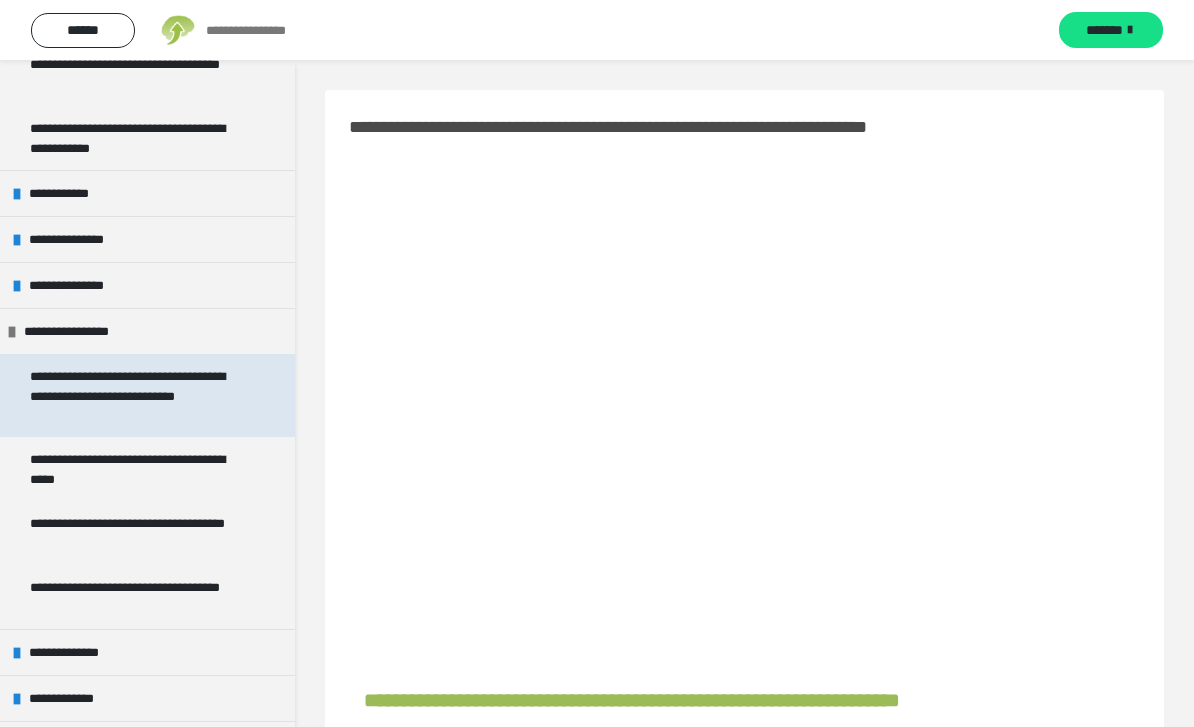 click on "**********" at bounding box center (139, 395) 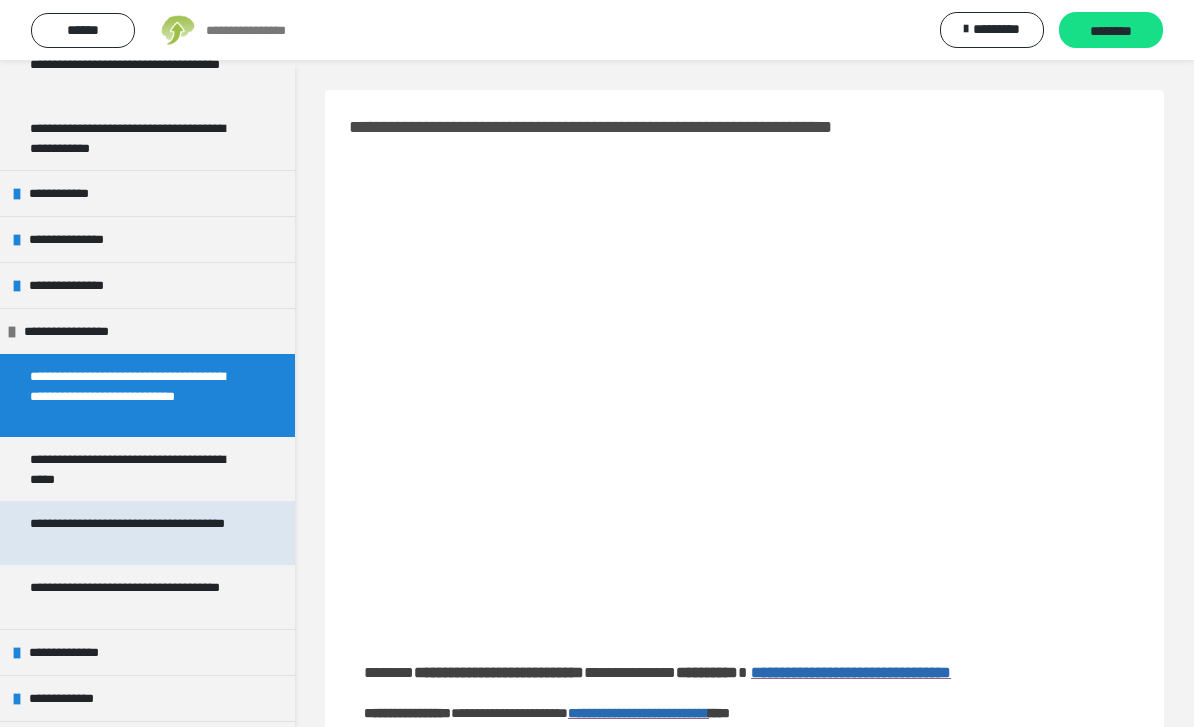 click on "**********" at bounding box center (139, 533) 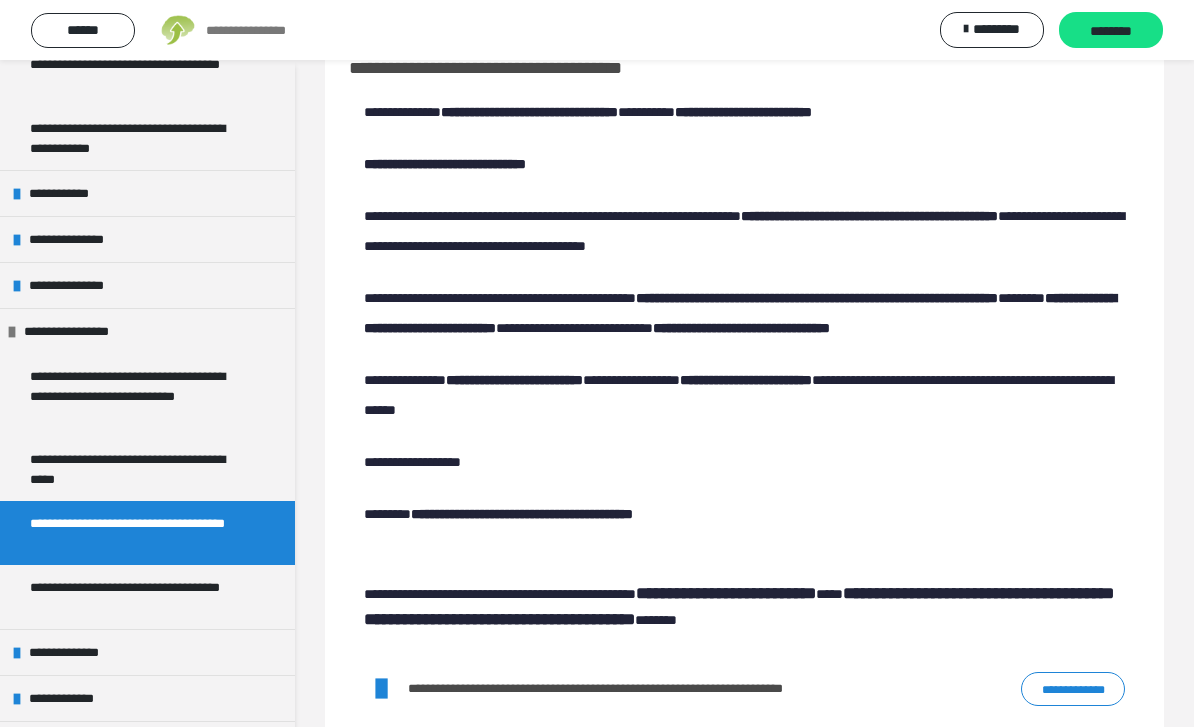 scroll, scrollTop: 45, scrollLeft: 0, axis: vertical 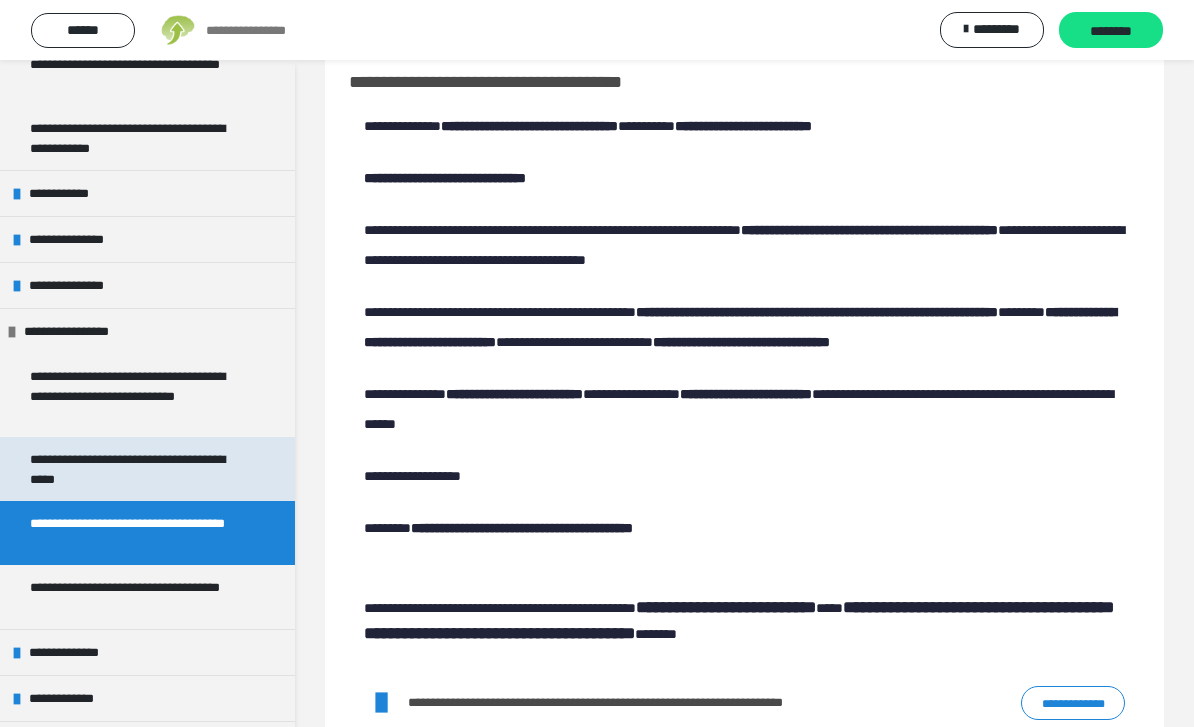 click on "**********" at bounding box center [139, 469] 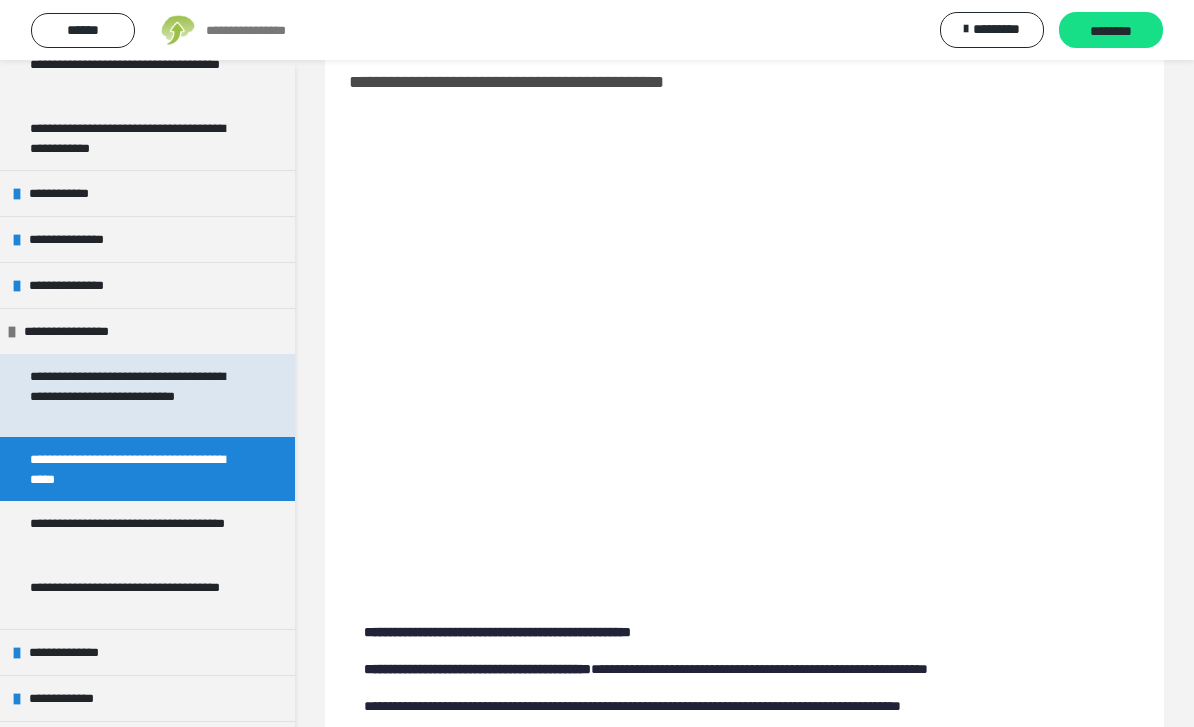 click on "**********" at bounding box center (139, 395) 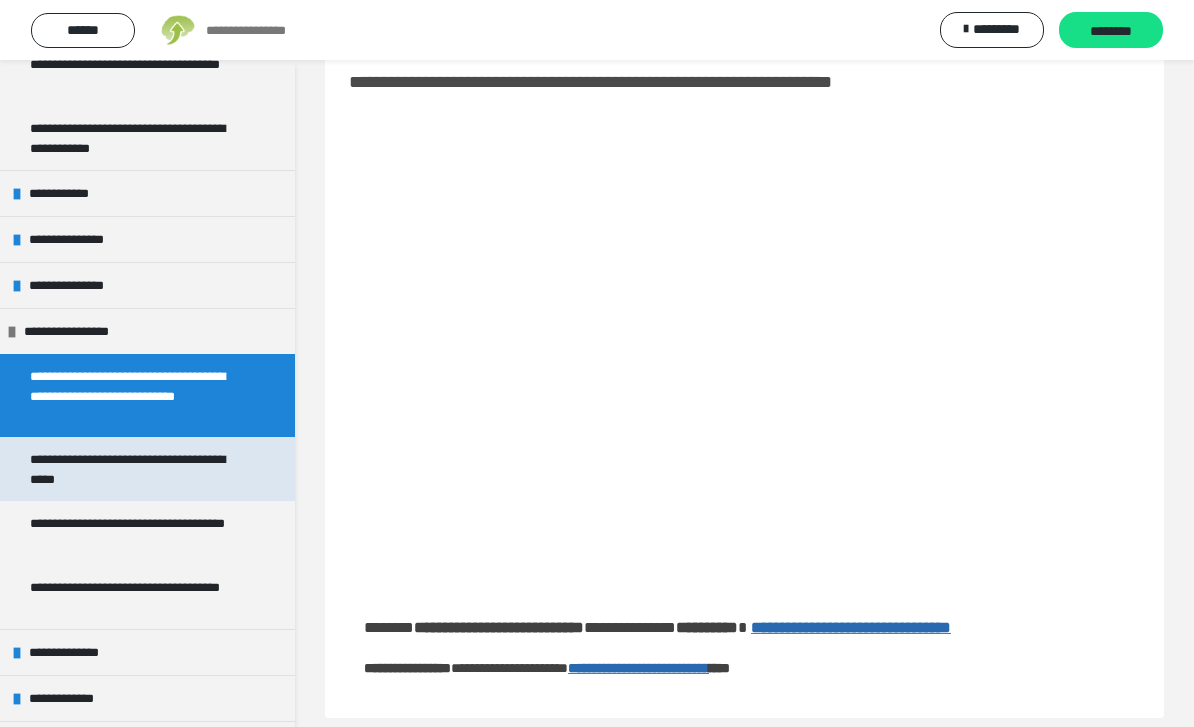 click on "**********" at bounding box center [139, 469] 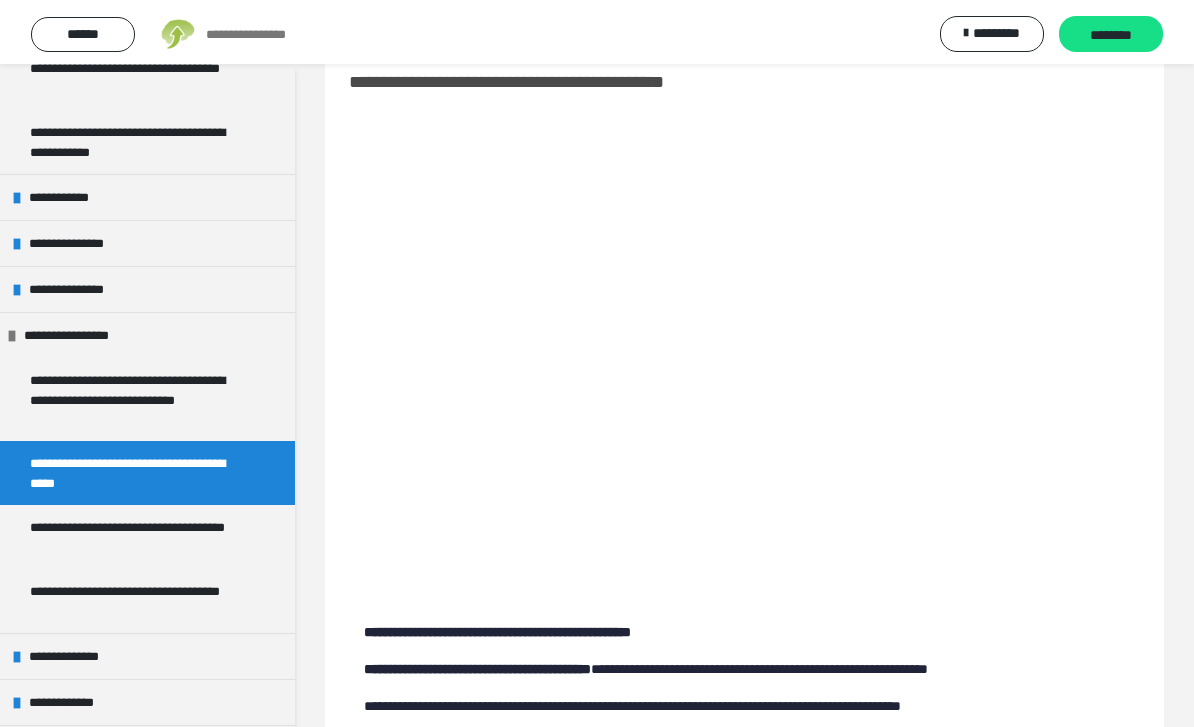 scroll, scrollTop: 24, scrollLeft: 0, axis: vertical 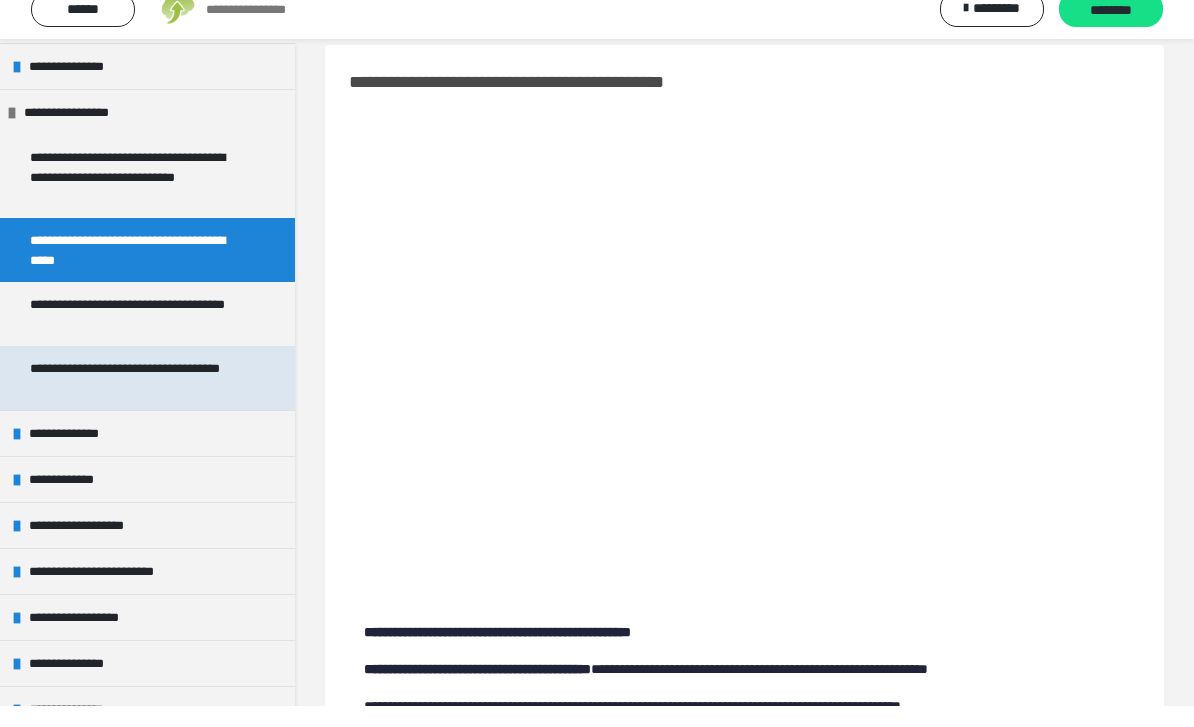 click on "**********" at bounding box center [139, 399] 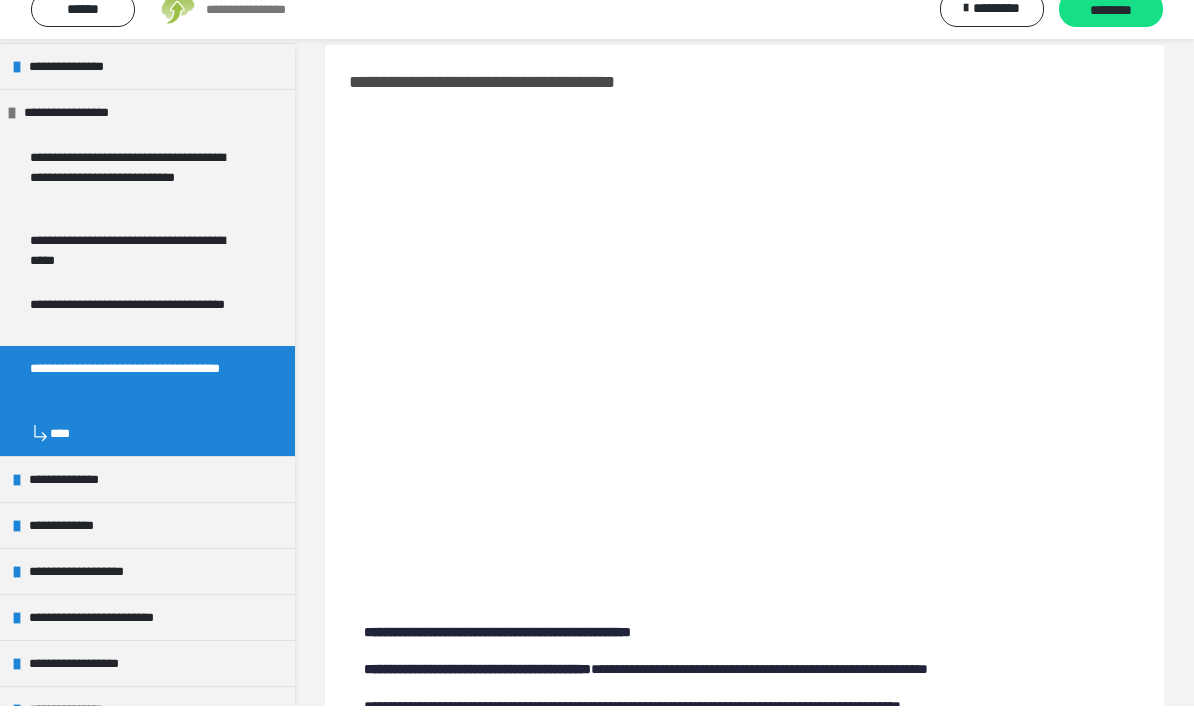 scroll, scrollTop: 45, scrollLeft: 0, axis: vertical 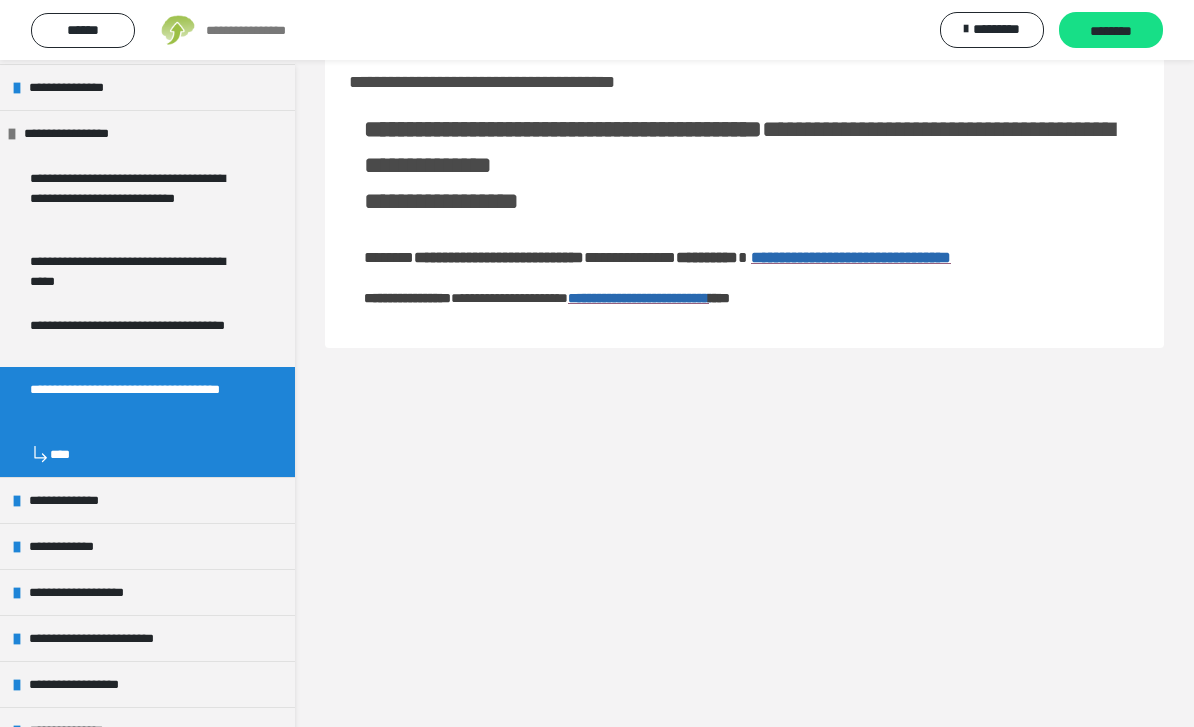 click on "**********" at bounding box center [597, 30] 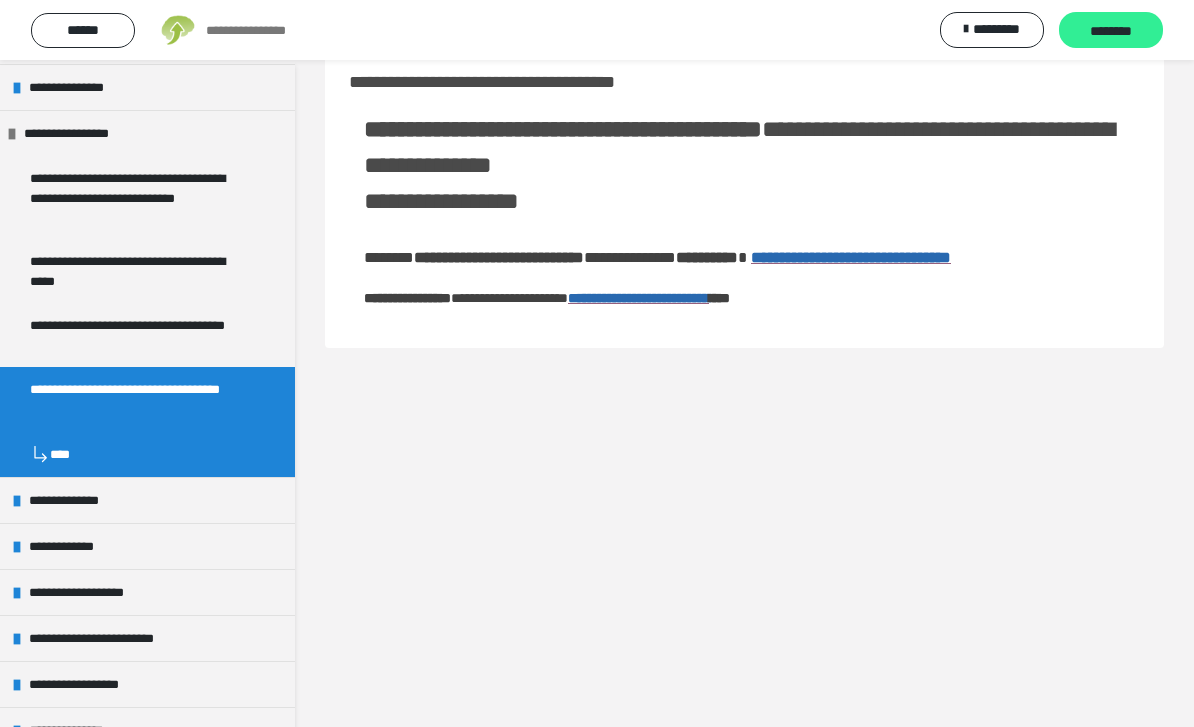 click on "********" at bounding box center (1111, 30) 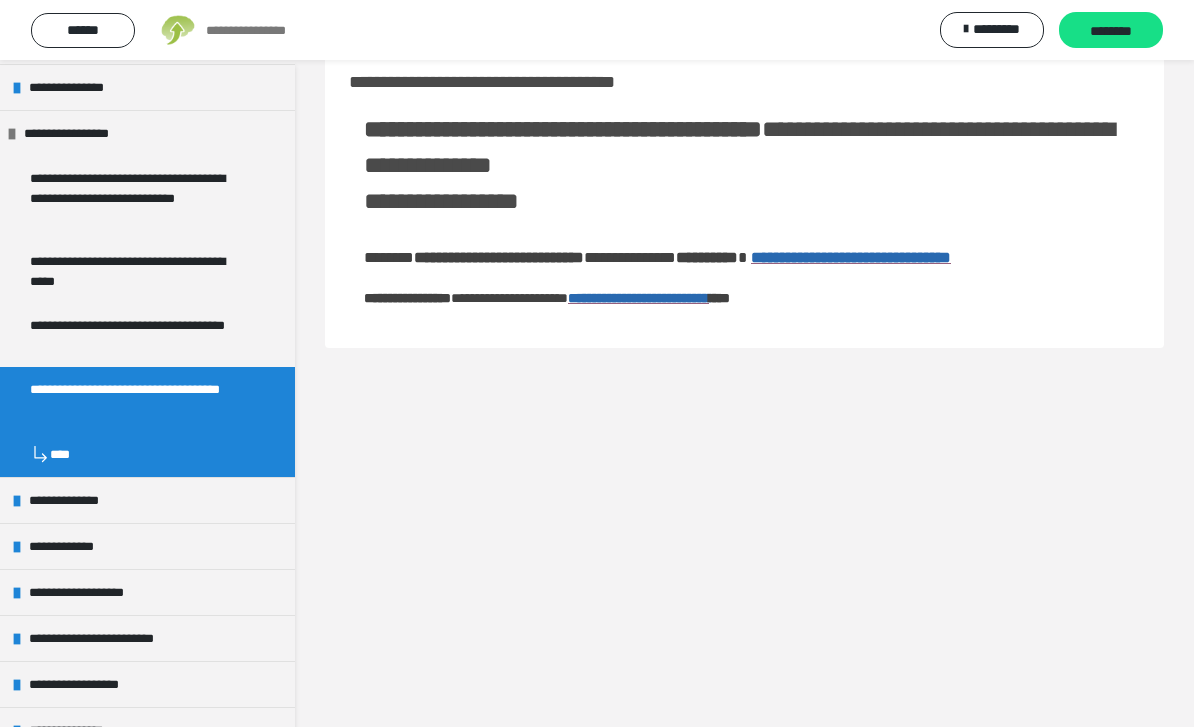 scroll, scrollTop: 0, scrollLeft: 0, axis: both 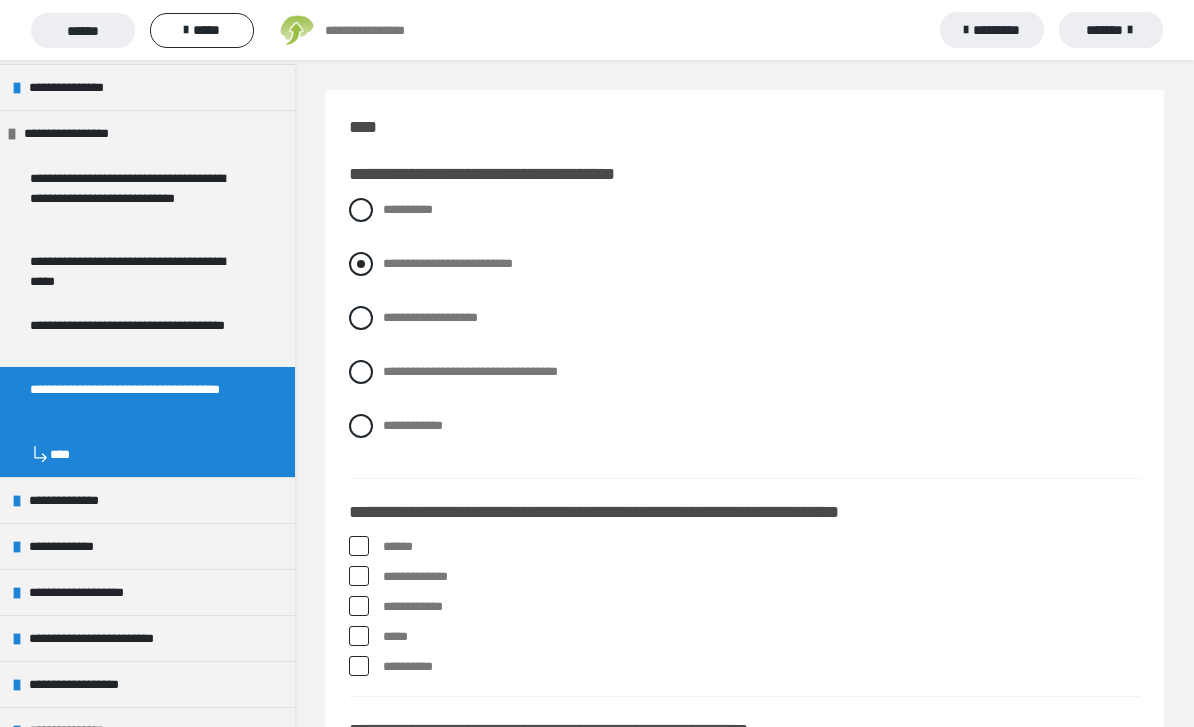 click on "**********" at bounding box center (744, 264) 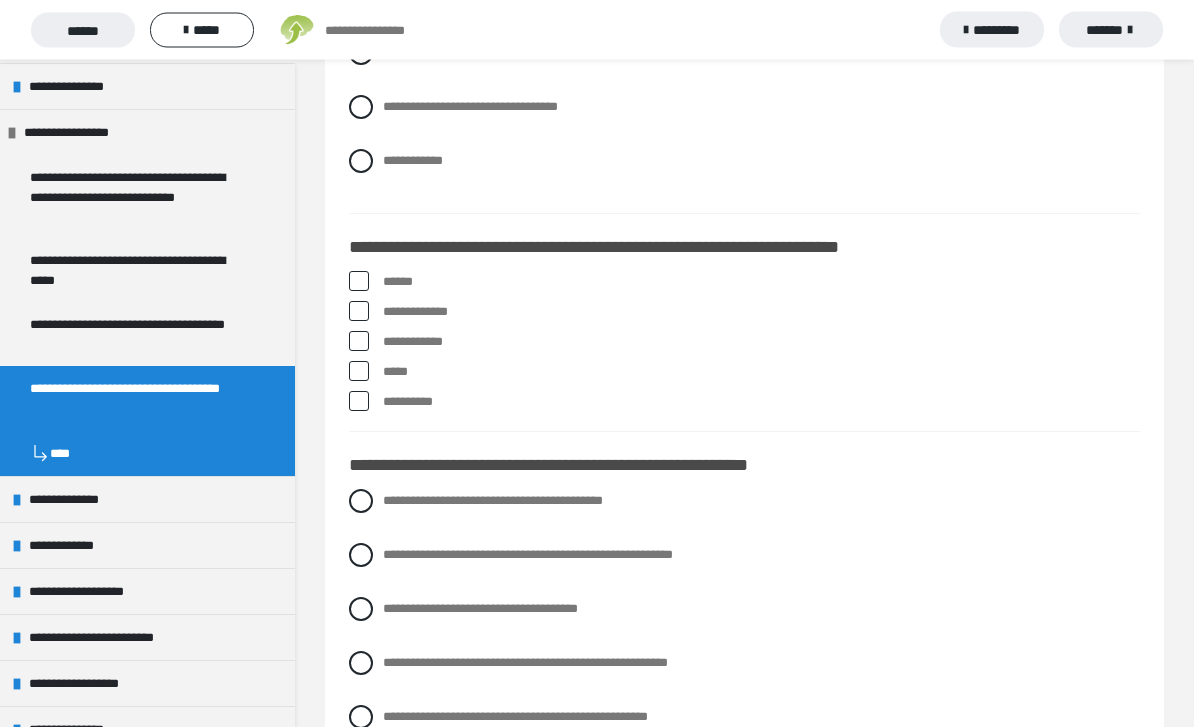 scroll, scrollTop: 279, scrollLeft: 0, axis: vertical 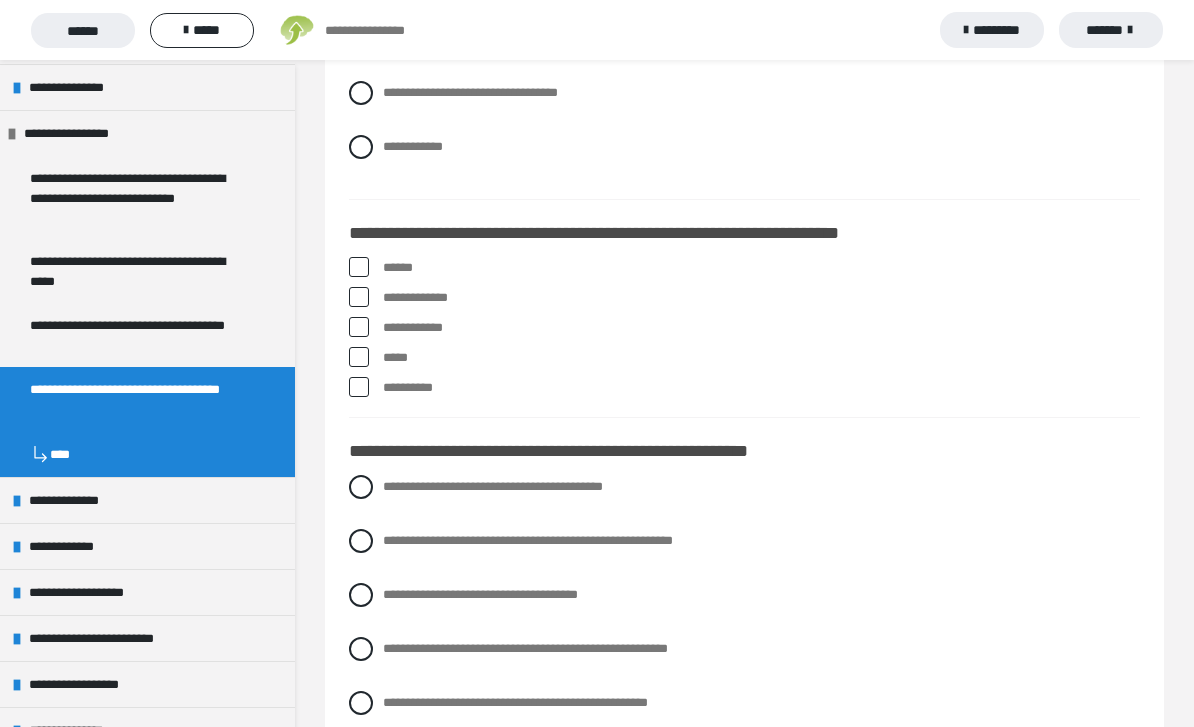 click on "******" at bounding box center [761, 268] 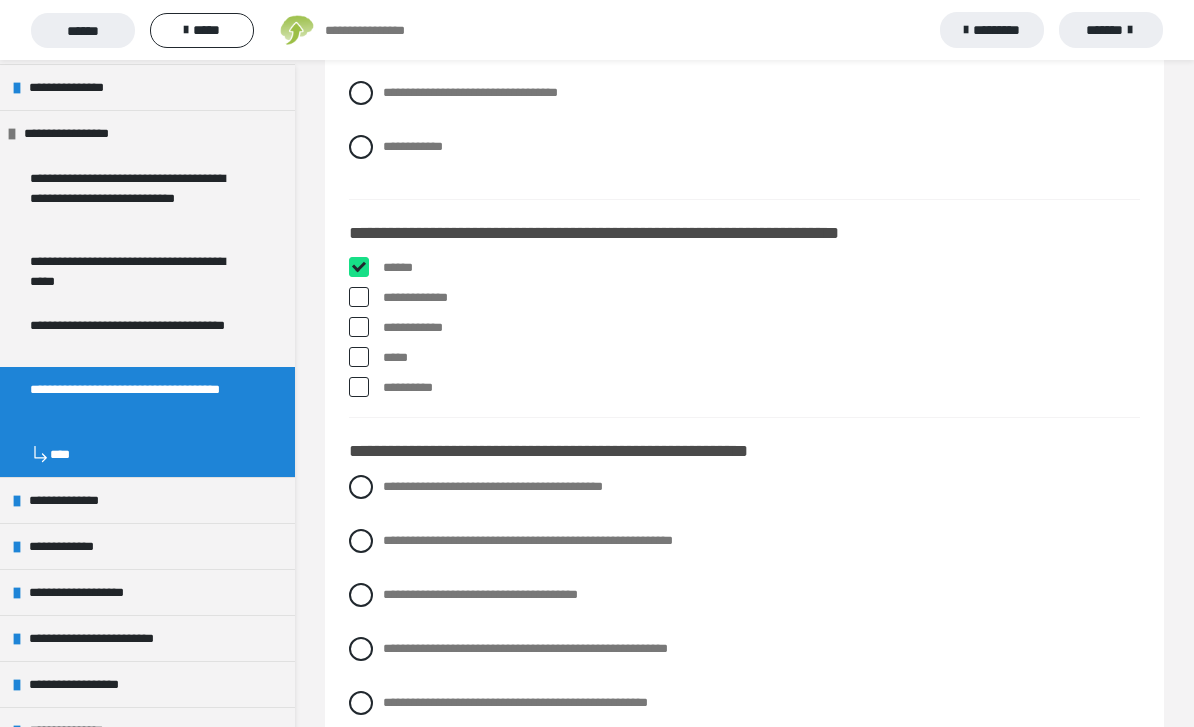 checkbox on "****" 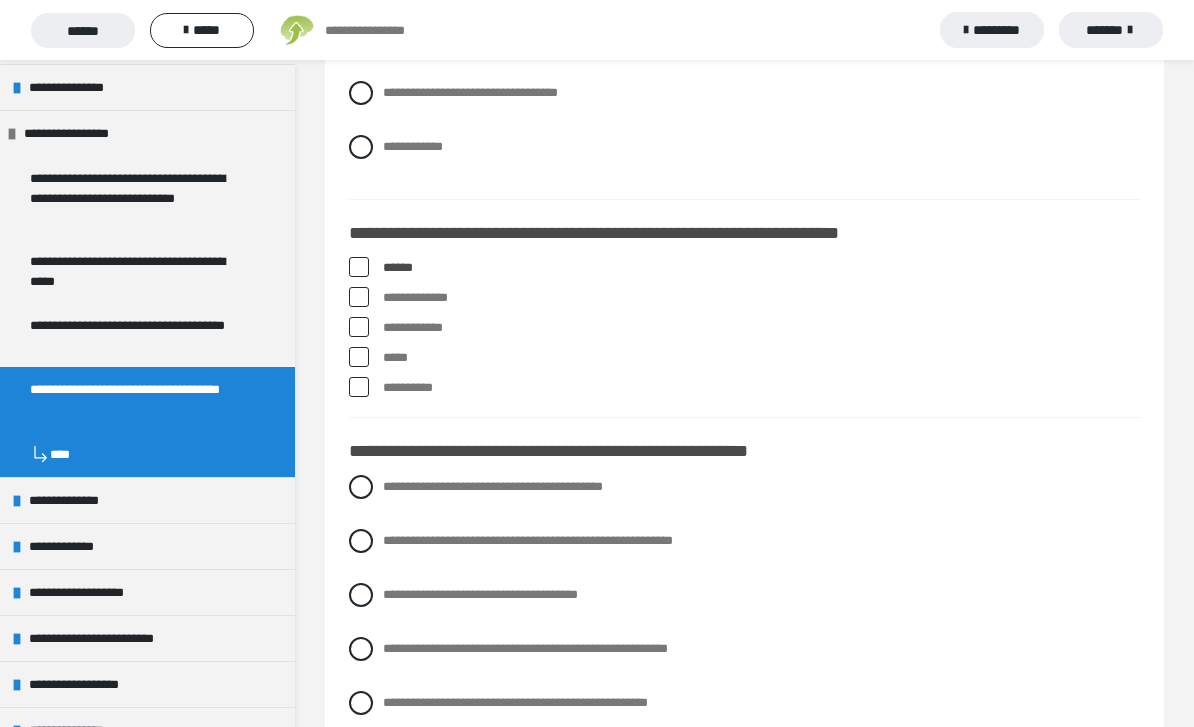 click on "**********" at bounding box center [761, 328] 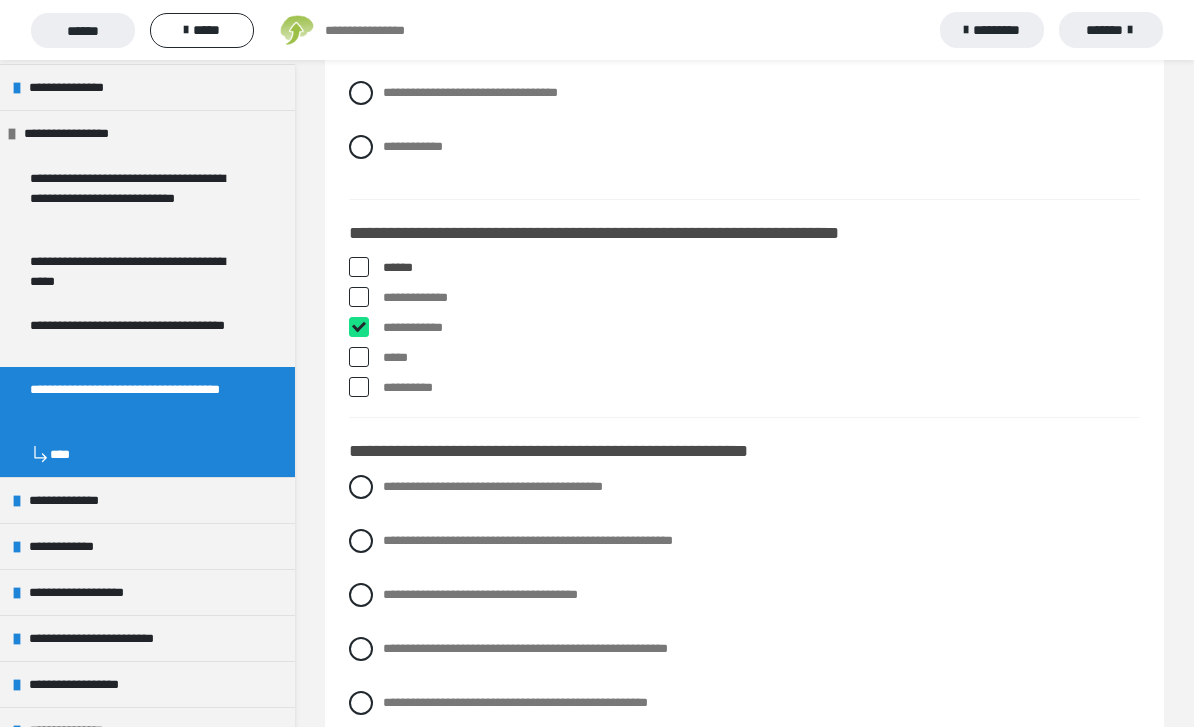 checkbox on "****" 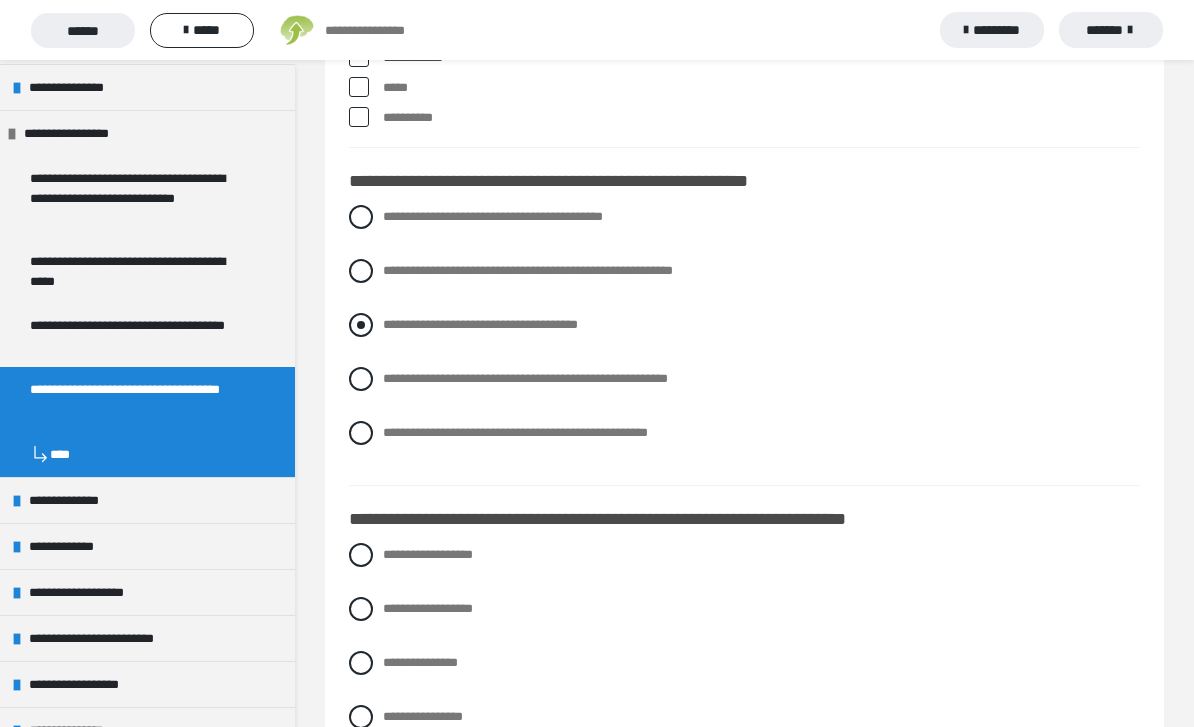 scroll, scrollTop: 550, scrollLeft: 0, axis: vertical 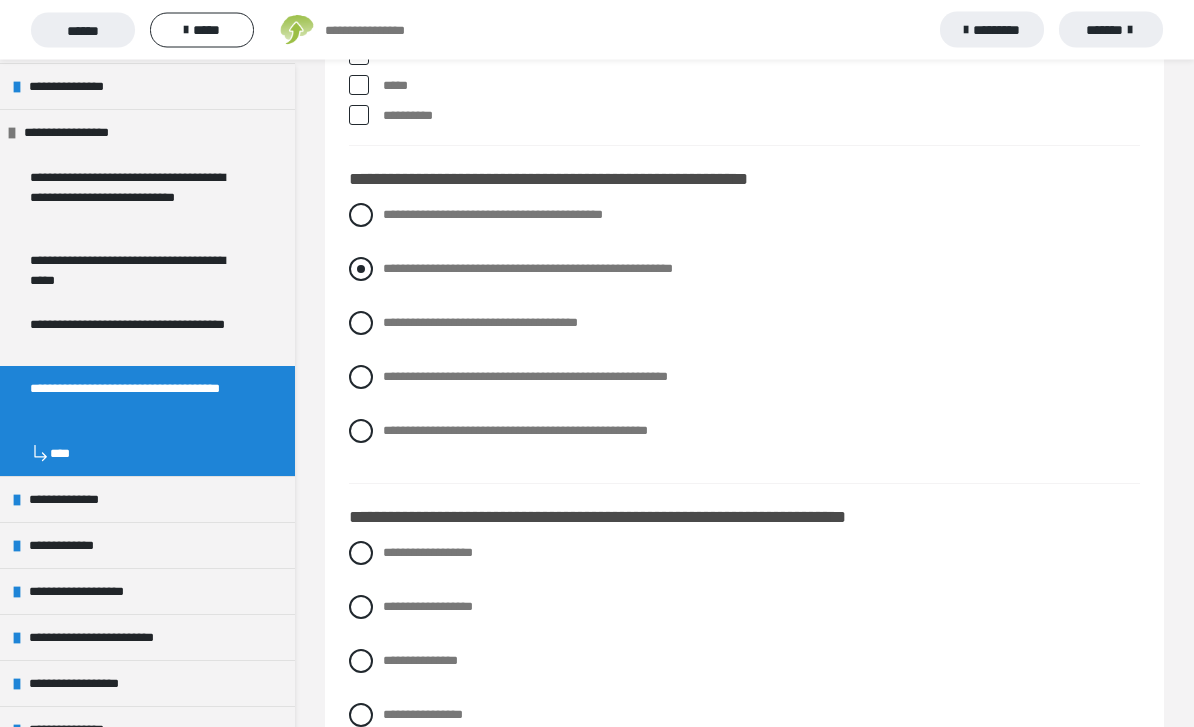 click on "**********" at bounding box center [744, 270] 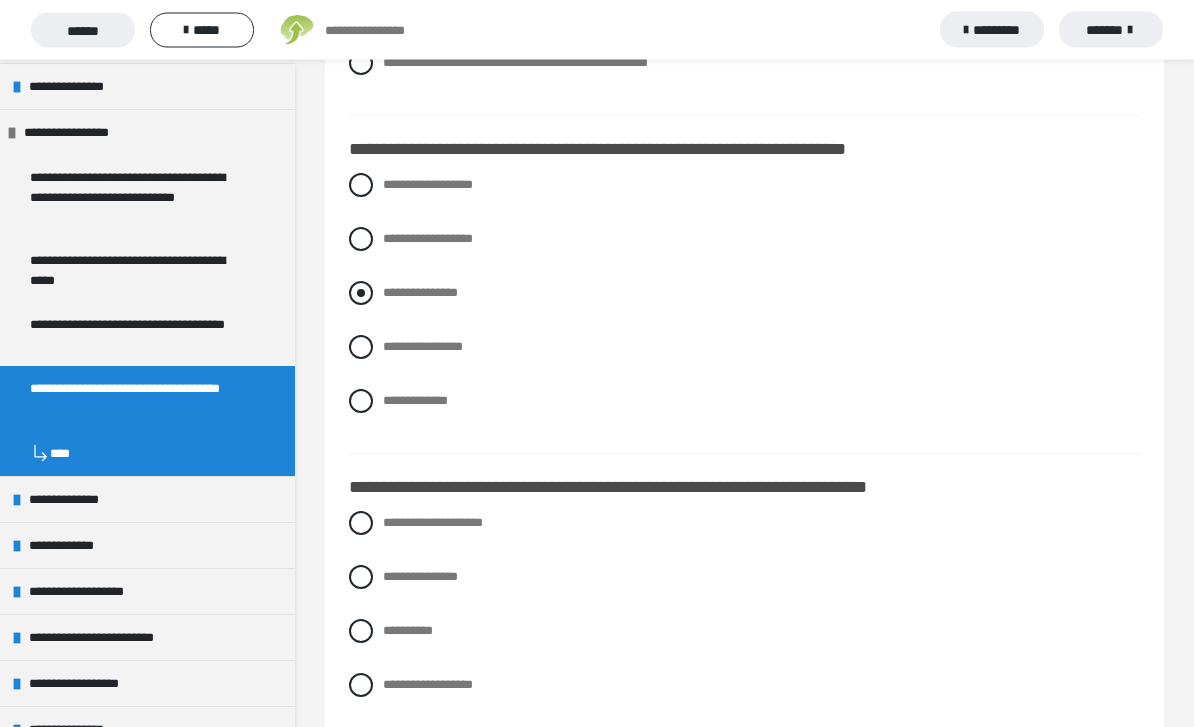 scroll, scrollTop: 919, scrollLeft: 0, axis: vertical 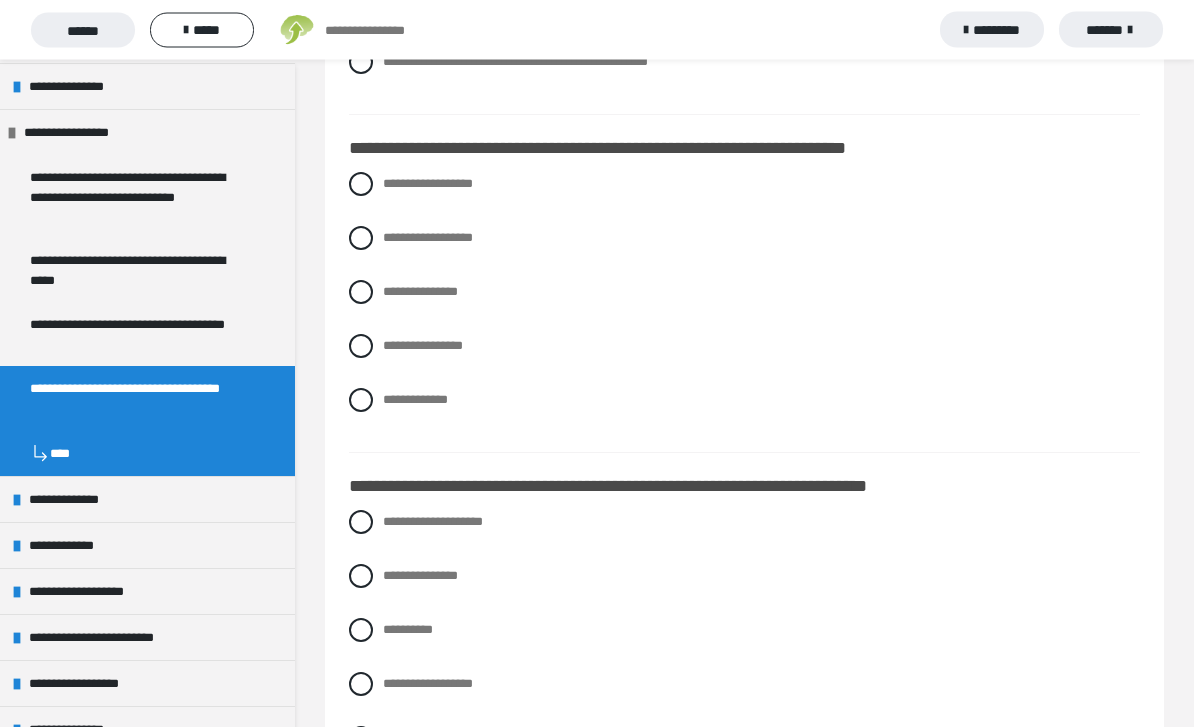 click on "**********" at bounding box center (744, 308) 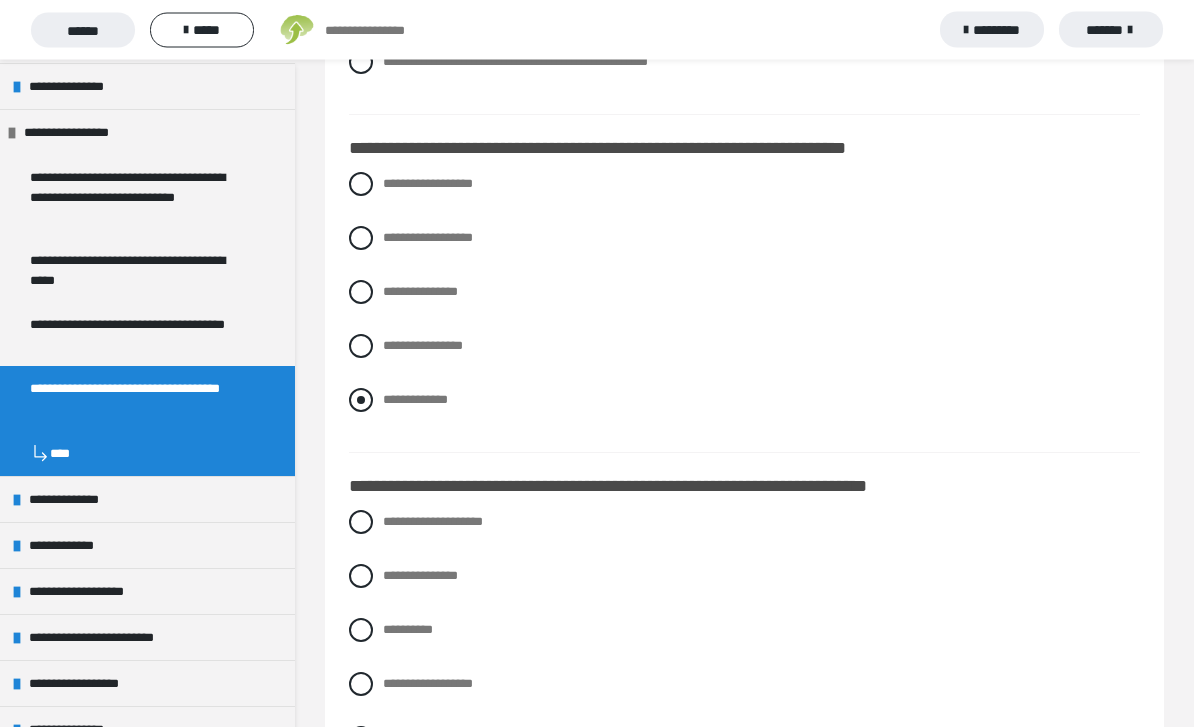 click on "**********" at bounding box center (415, 400) 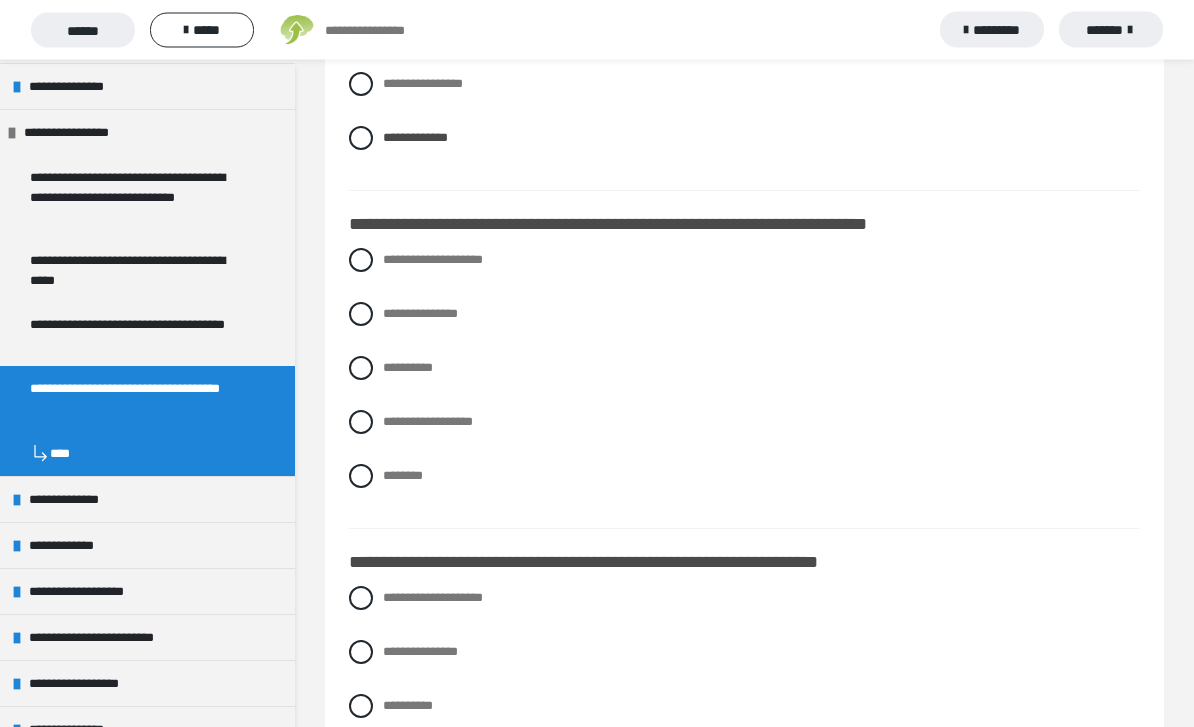 scroll, scrollTop: 1182, scrollLeft: 0, axis: vertical 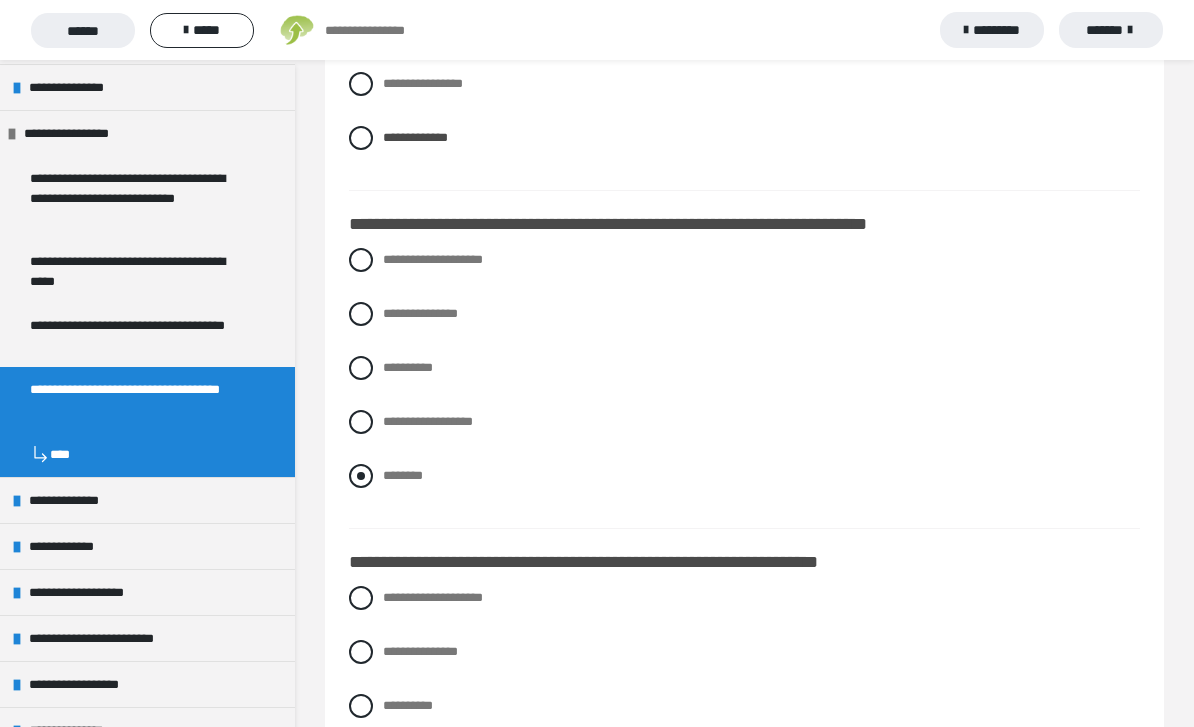 click on "********" at bounding box center (744, 476) 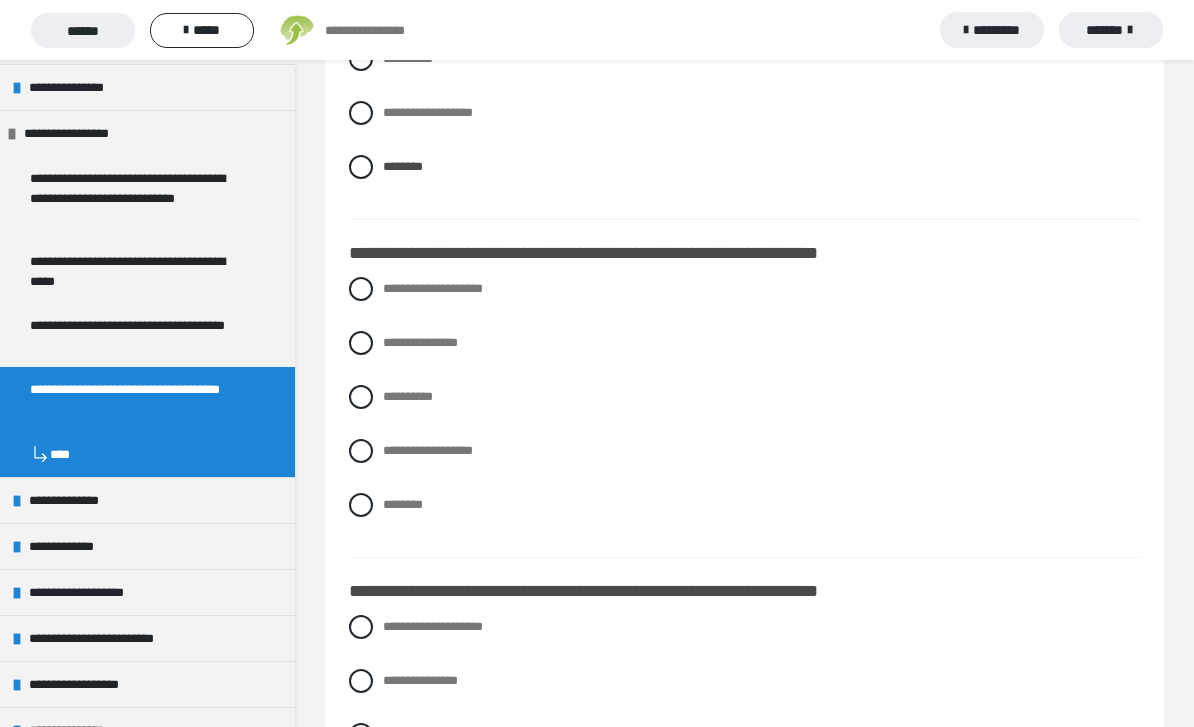 scroll, scrollTop: 1514, scrollLeft: 0, axis: vertical 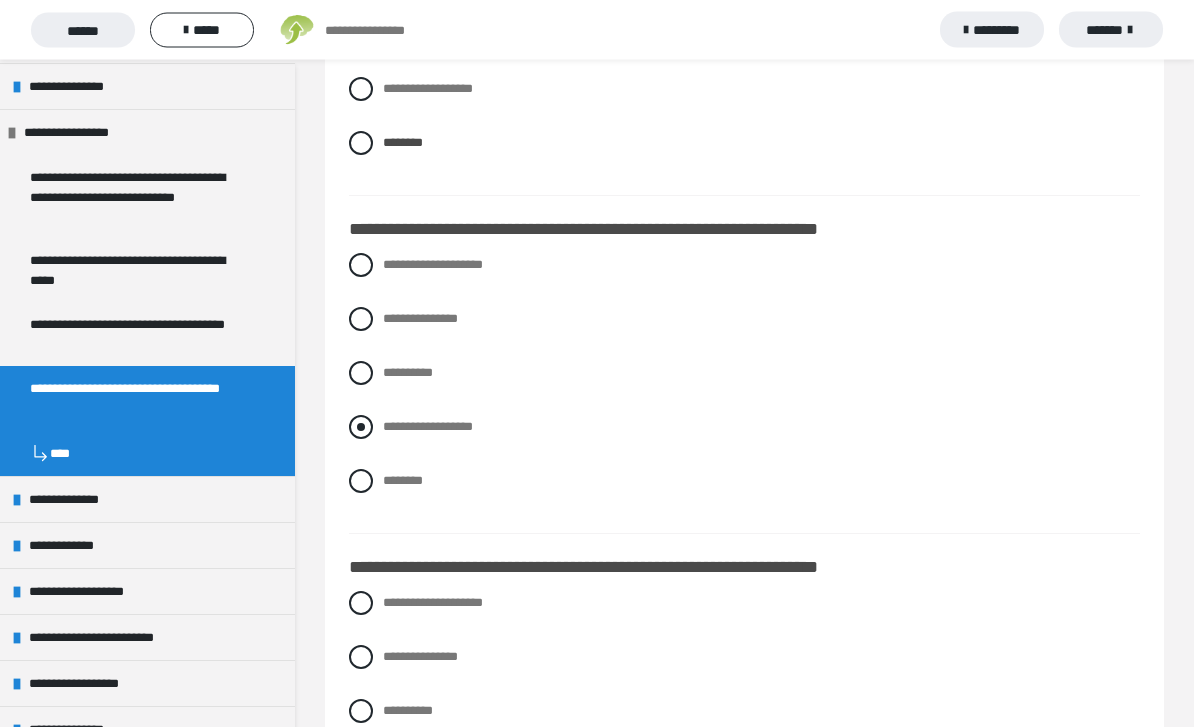 click on "**********" at bounding box center [428, 427] 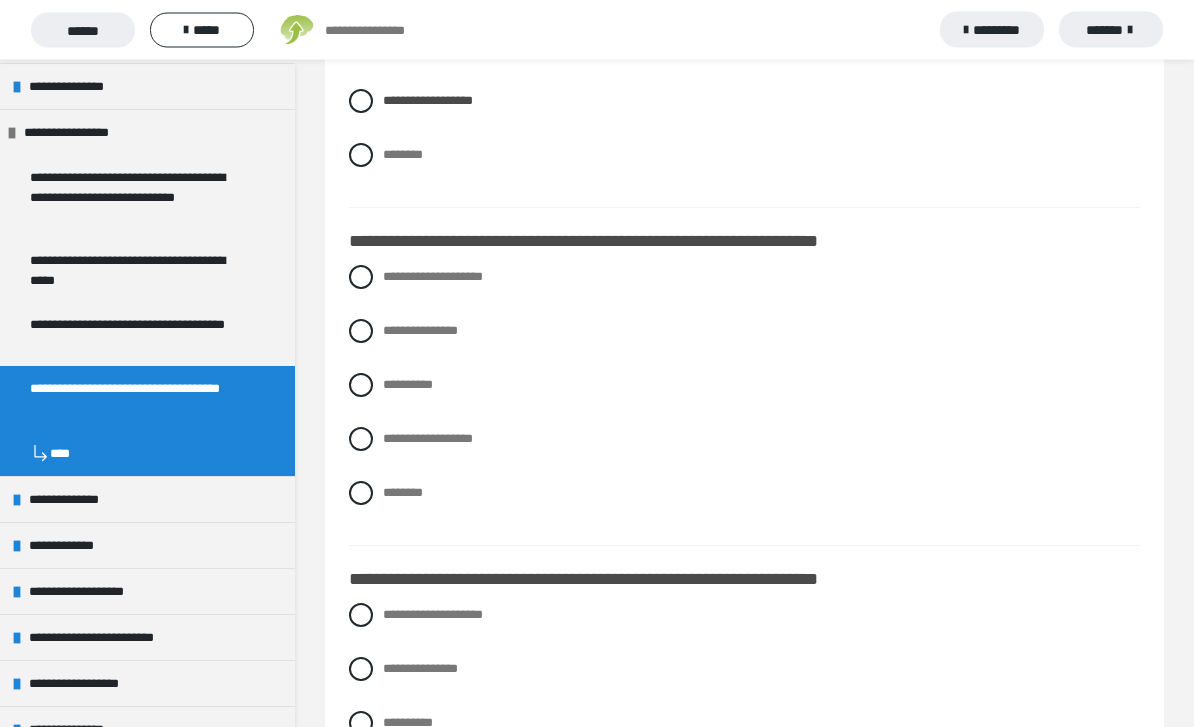 scroll, scrollTop: 1846, scrollLeft: 0, axis: vertical 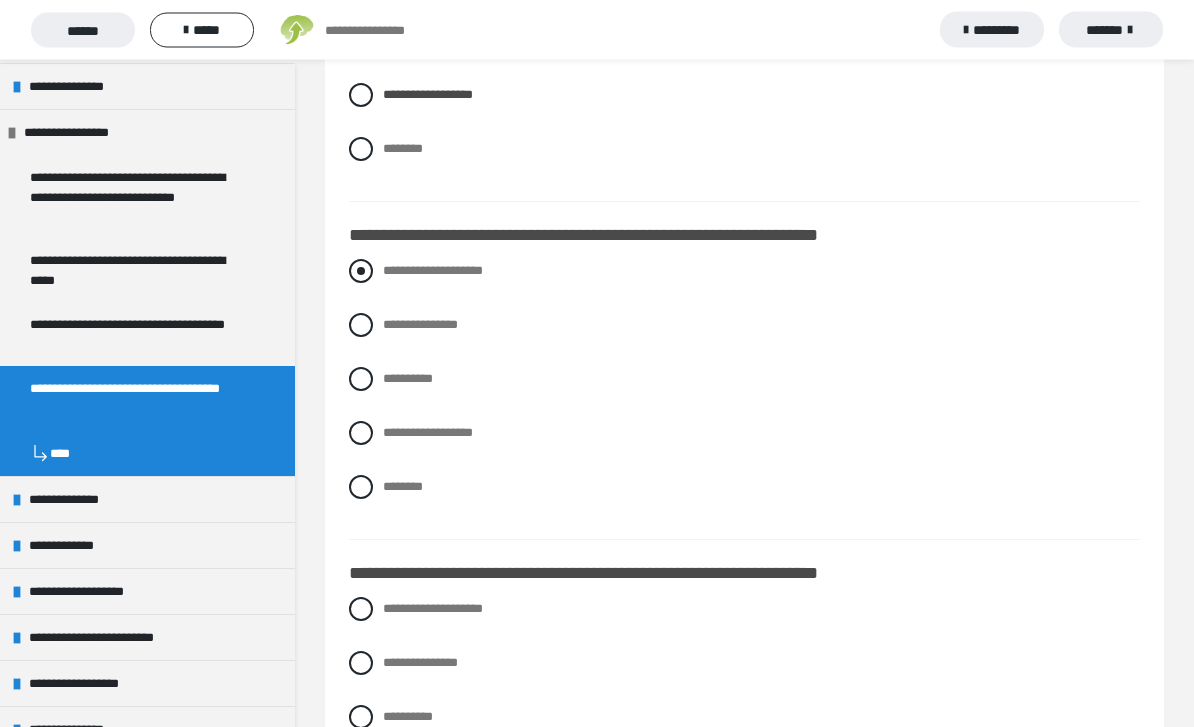 click on "**********" at bounding box center (744, 272) 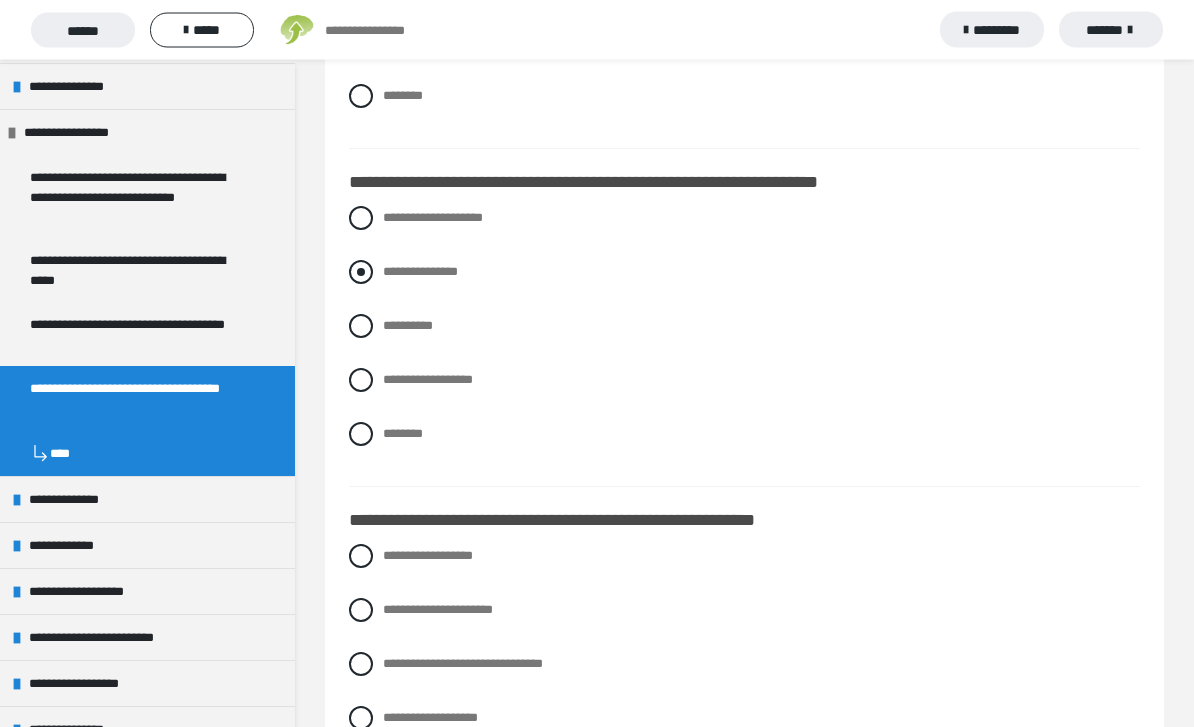 scroll, scrollTop: 2239, scrollLeft: 0, axis: vertical 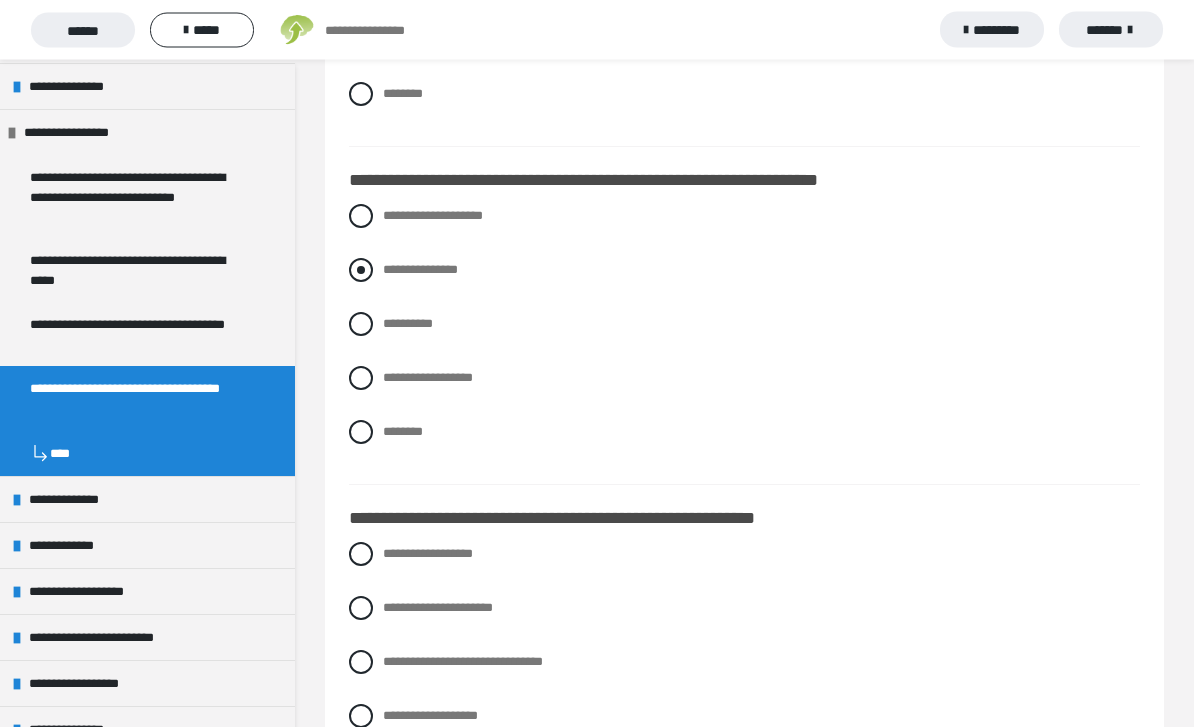 click on "**********" at bounding box center (420, 270) 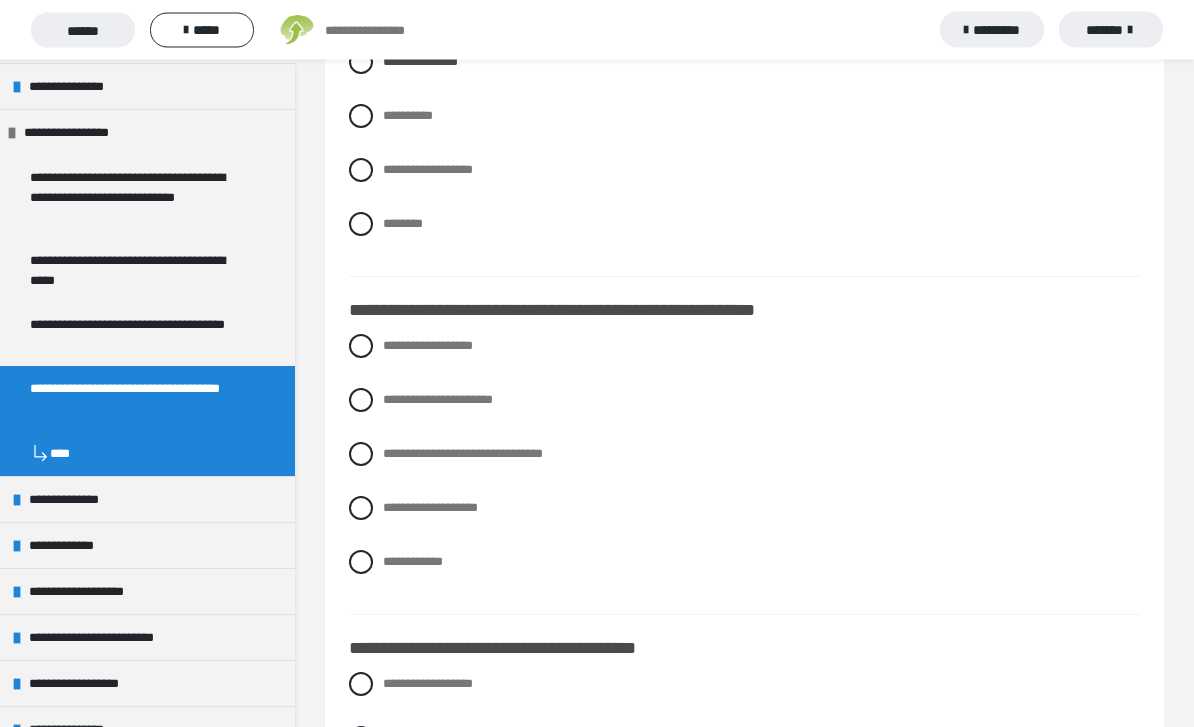 scroll, scrollTop: 2494, scrollLeft: 0, axis: vertical 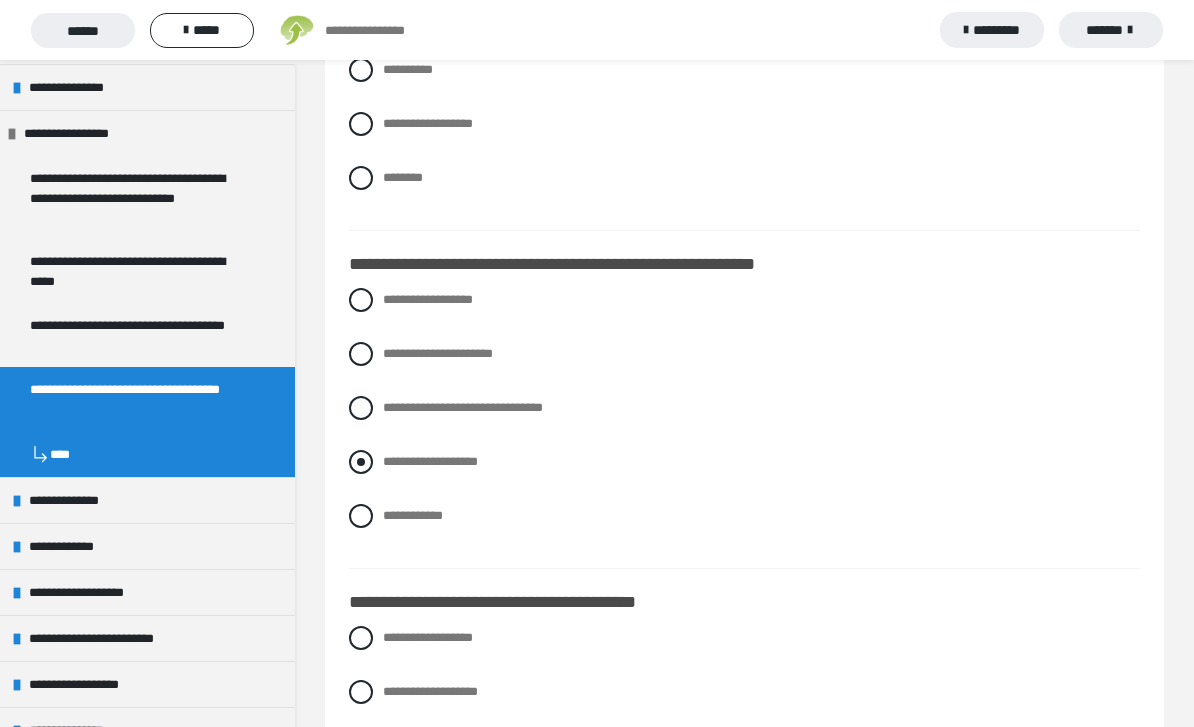 click on "**********" at bounding box center [430, 461] 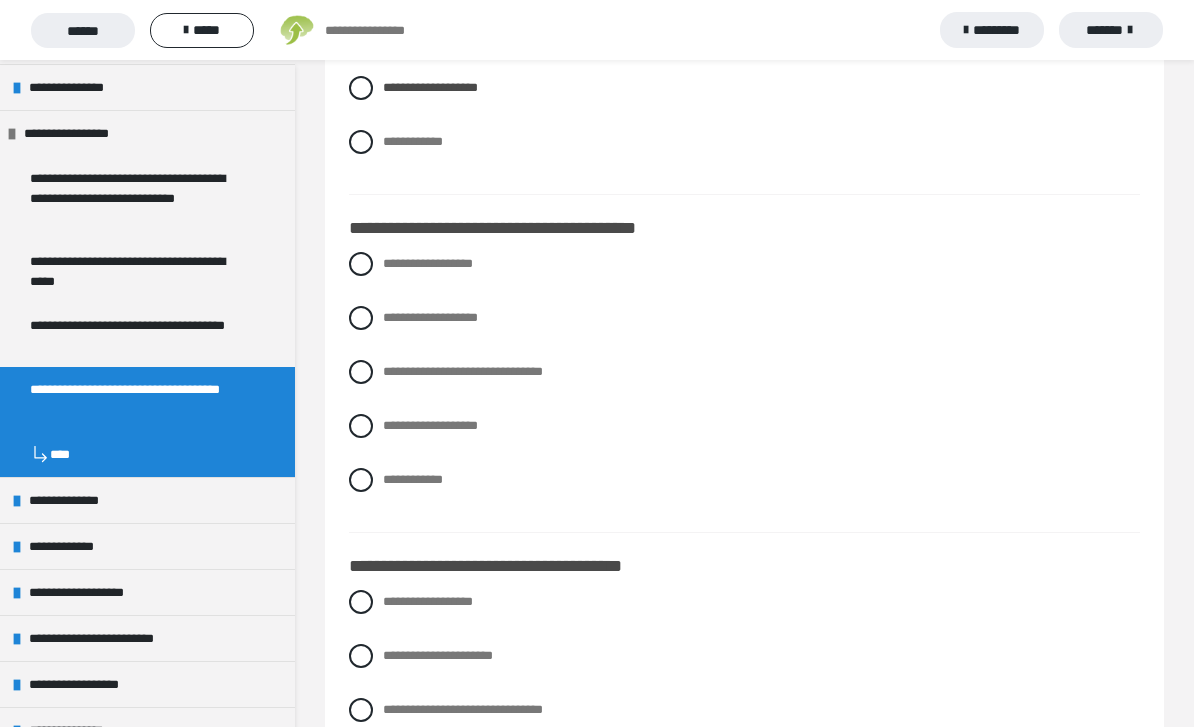 scroll, scrollTop: 2870, scrollLeft: 0, axis: vertical 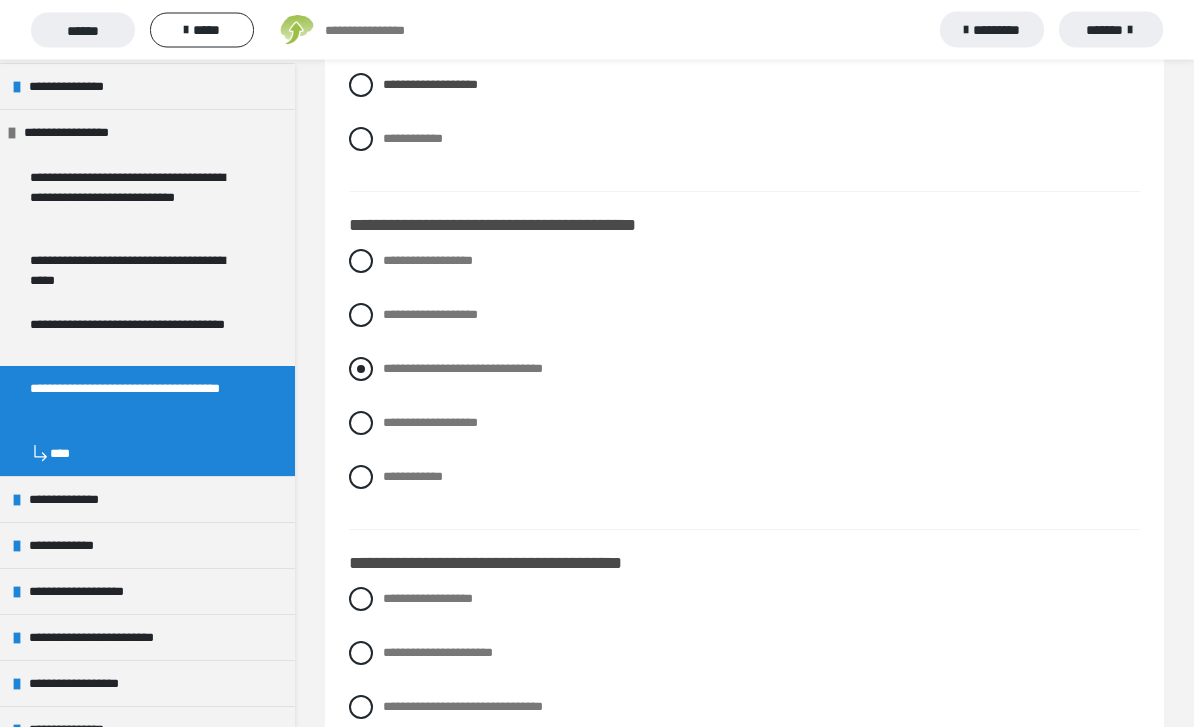 click on "**********" at bounding box center [463, 369] 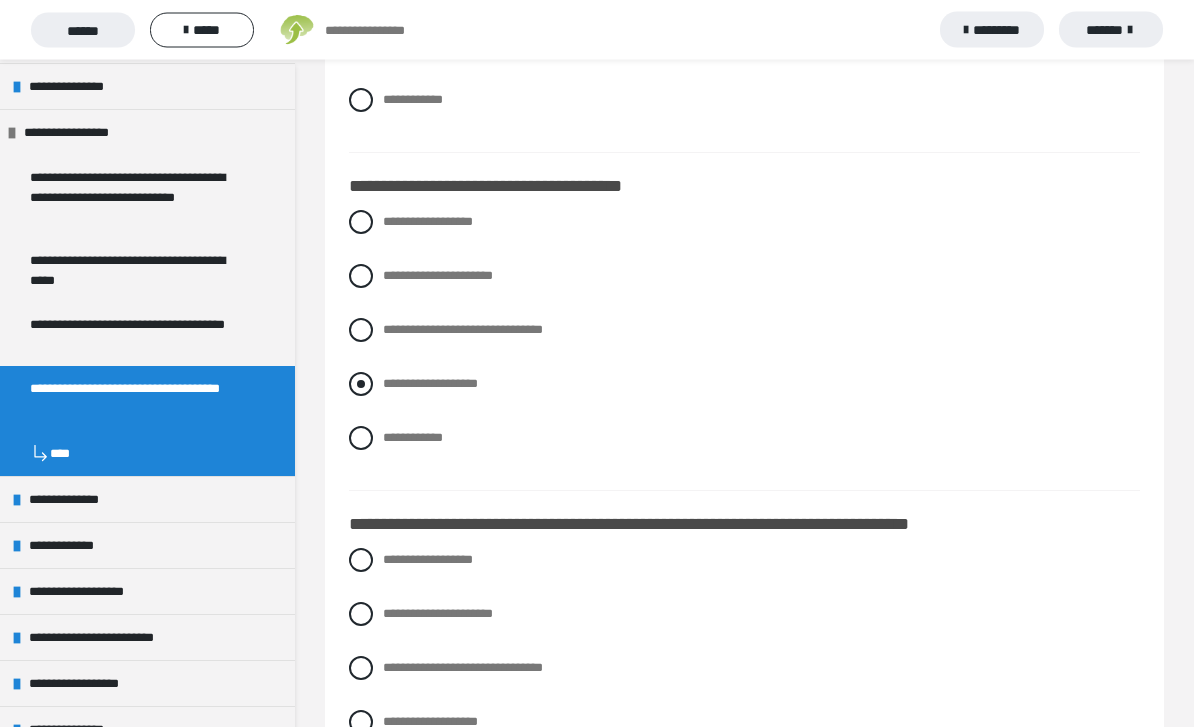 scroll, scrollTop: 3248, scrollLeft: 0, axis: vertical 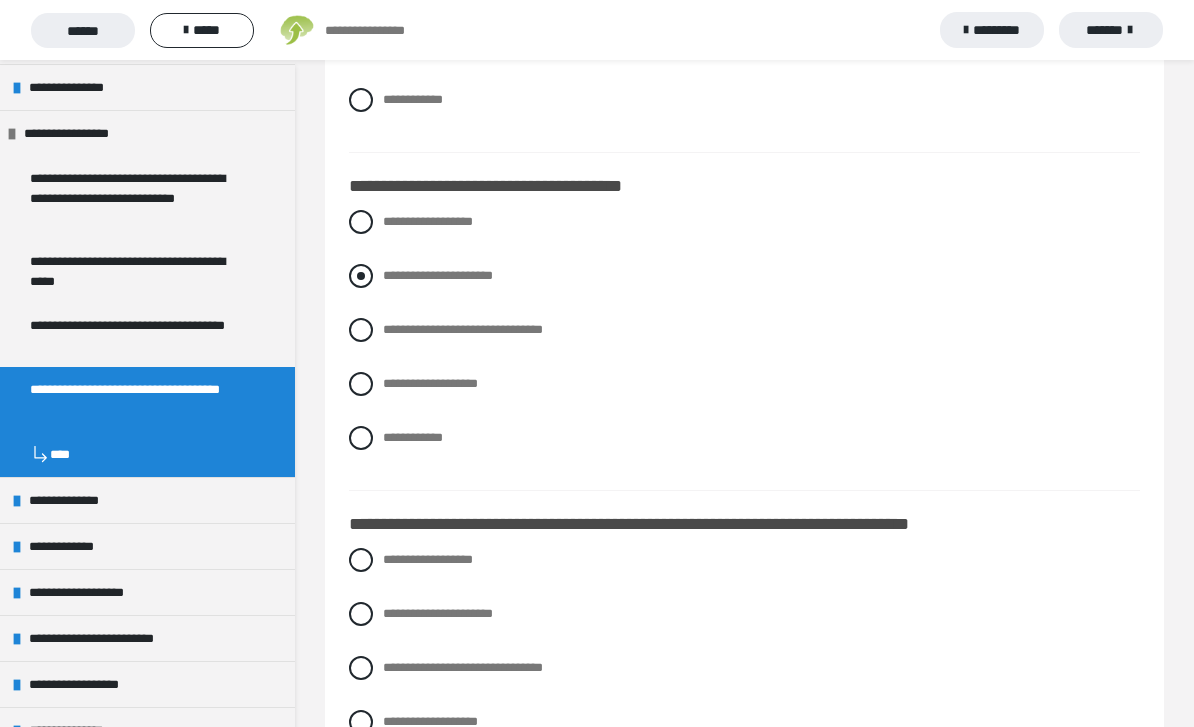 click on "**********" at bounding box center (438, 275) 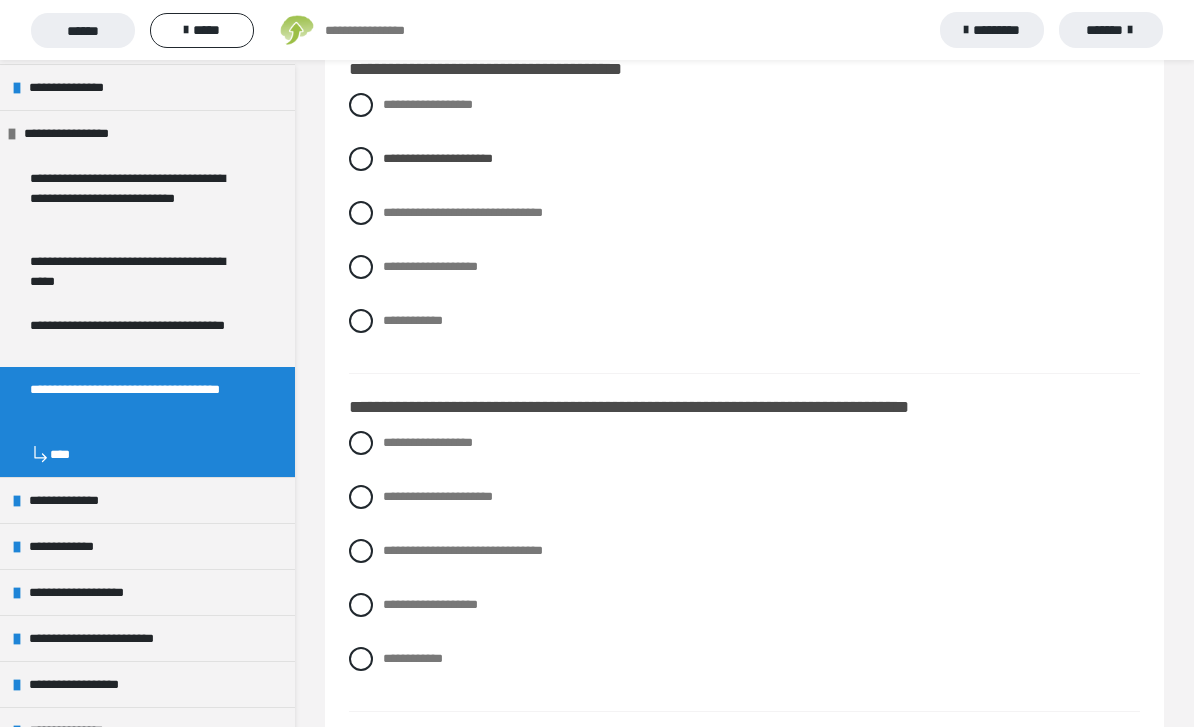 scroll, scrollTop: 3424, scrollLeft: 0, axis: vertical 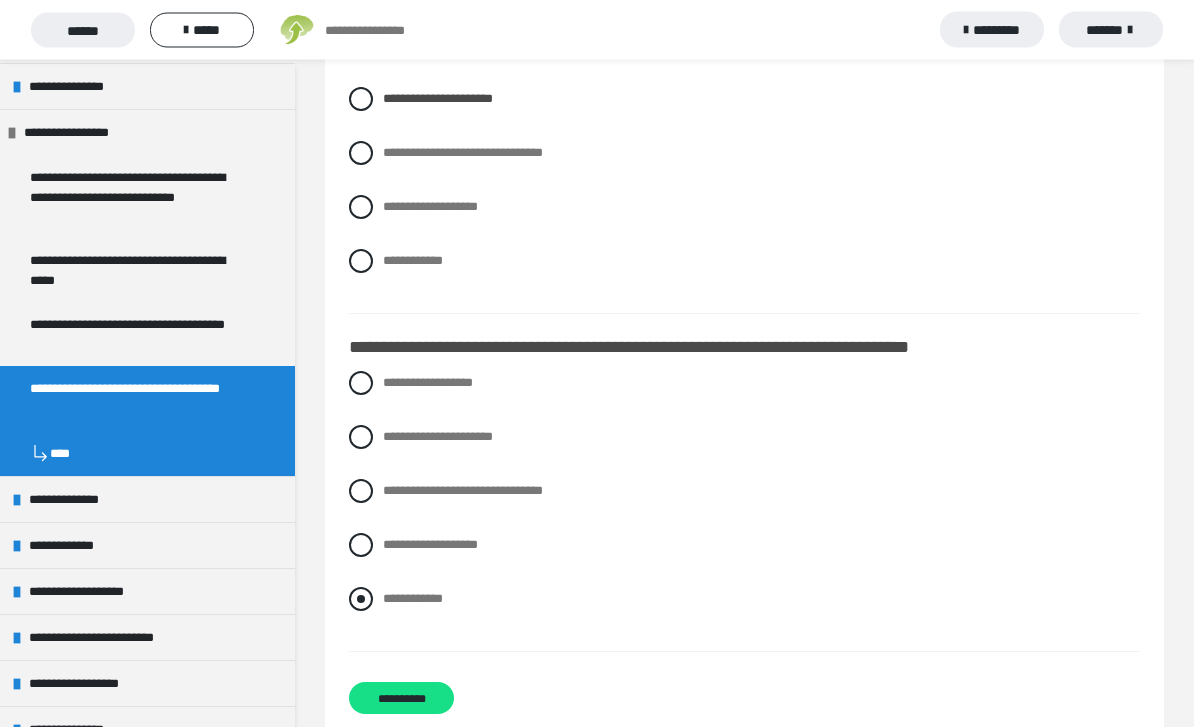 click on "**********" at bounding box center [413, 599] 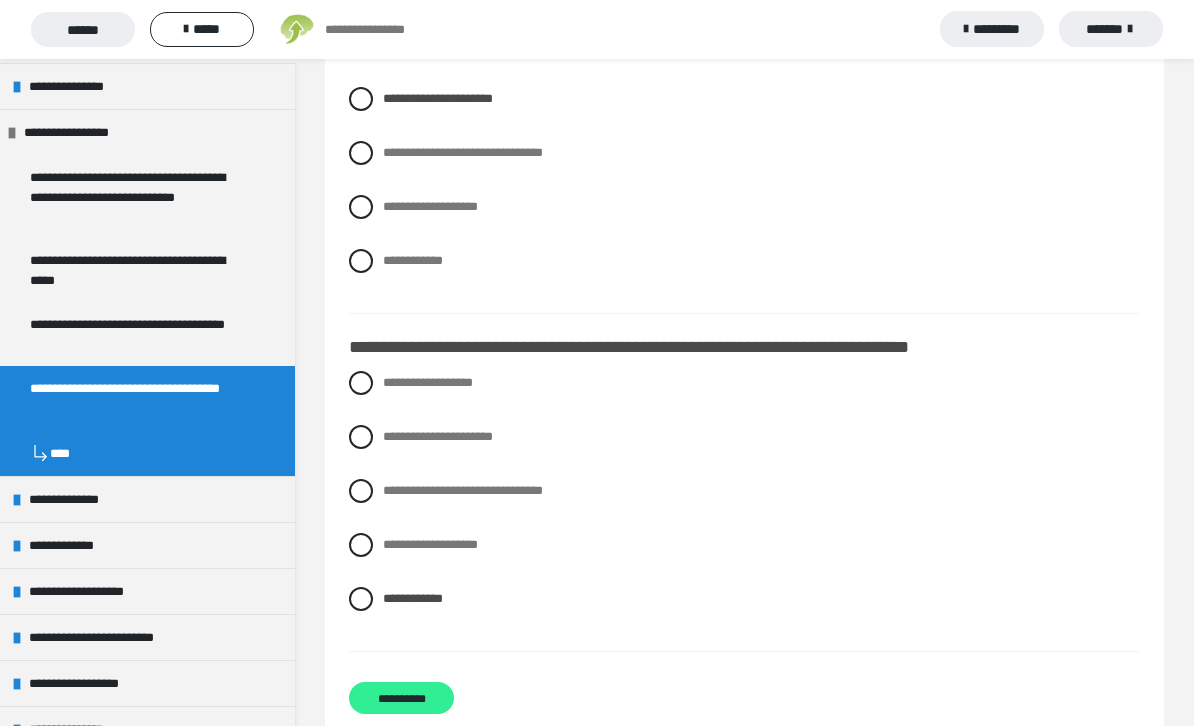 click on "**********" at bounding box center (401, 699) 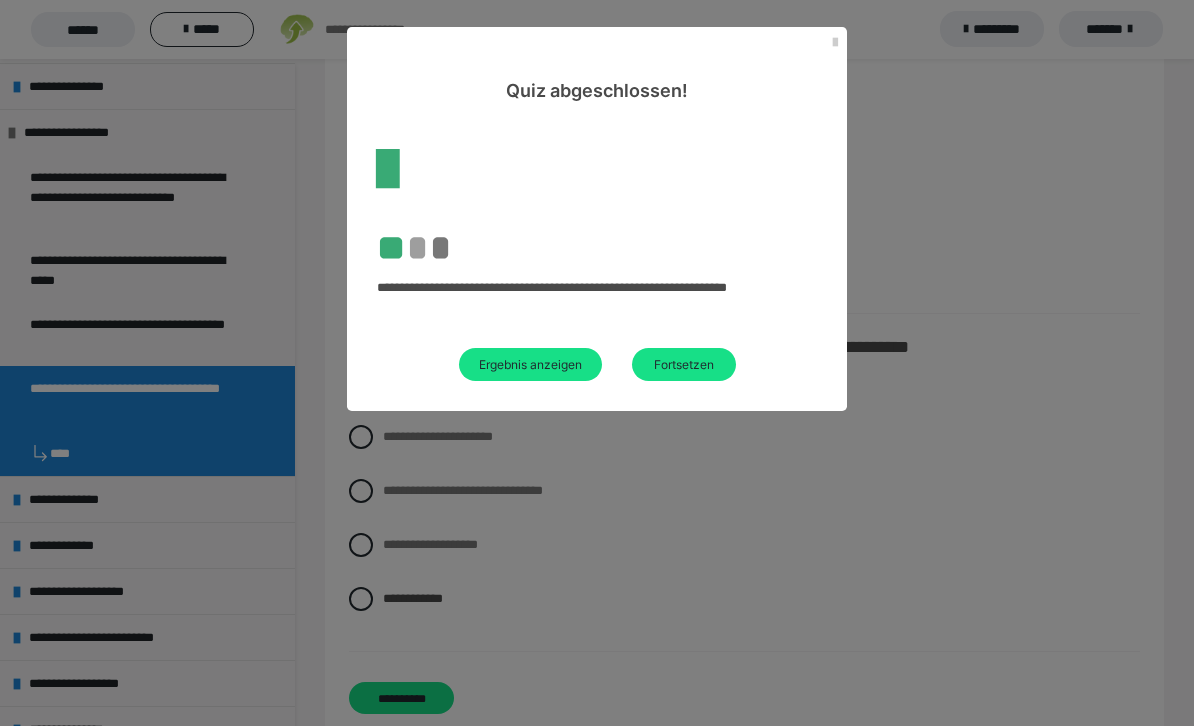 scroll, scrollTop: 85, scrollLeft: 0, axis: vertical 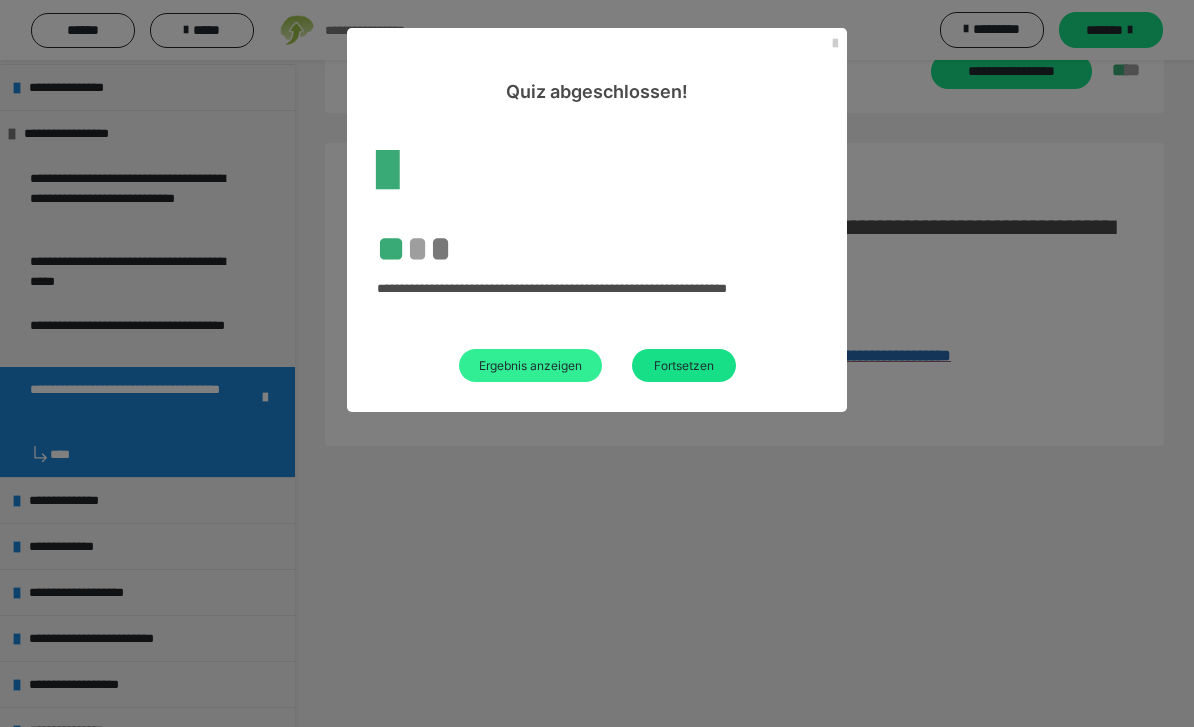 click on "Ergebnis anzeigen" at bounding box center (530, 365) 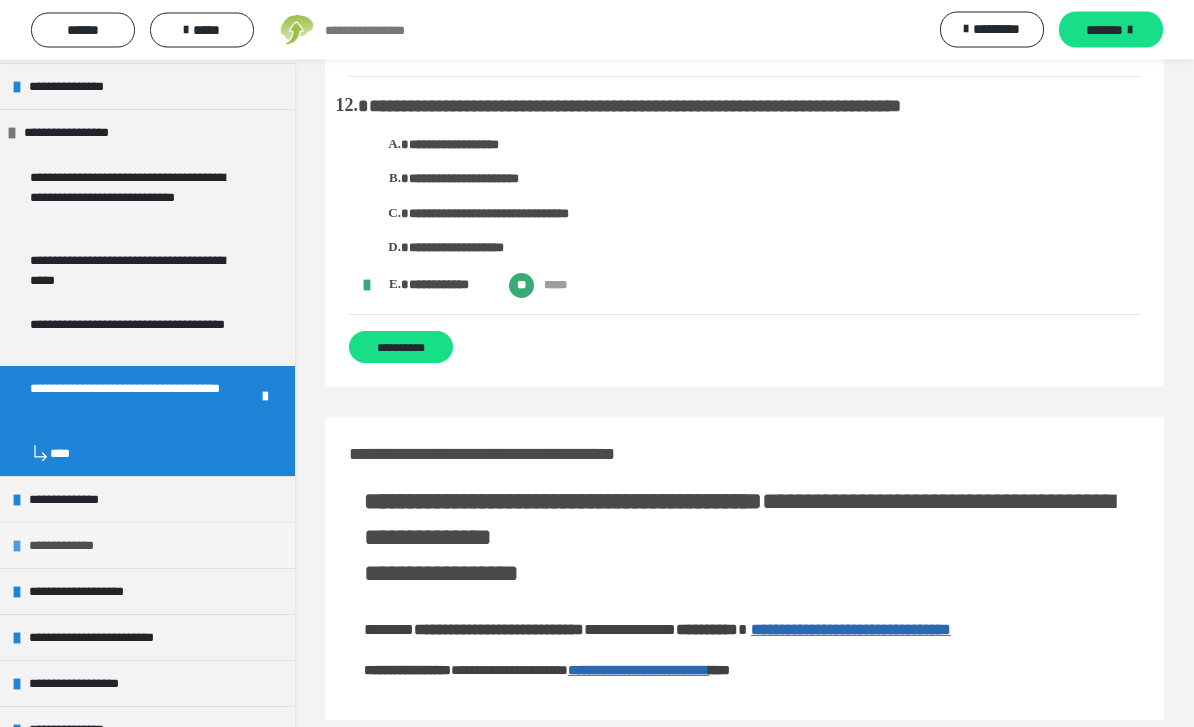 scroll, scrollTop: 2682, scrollLeft: 0, axis: vertical 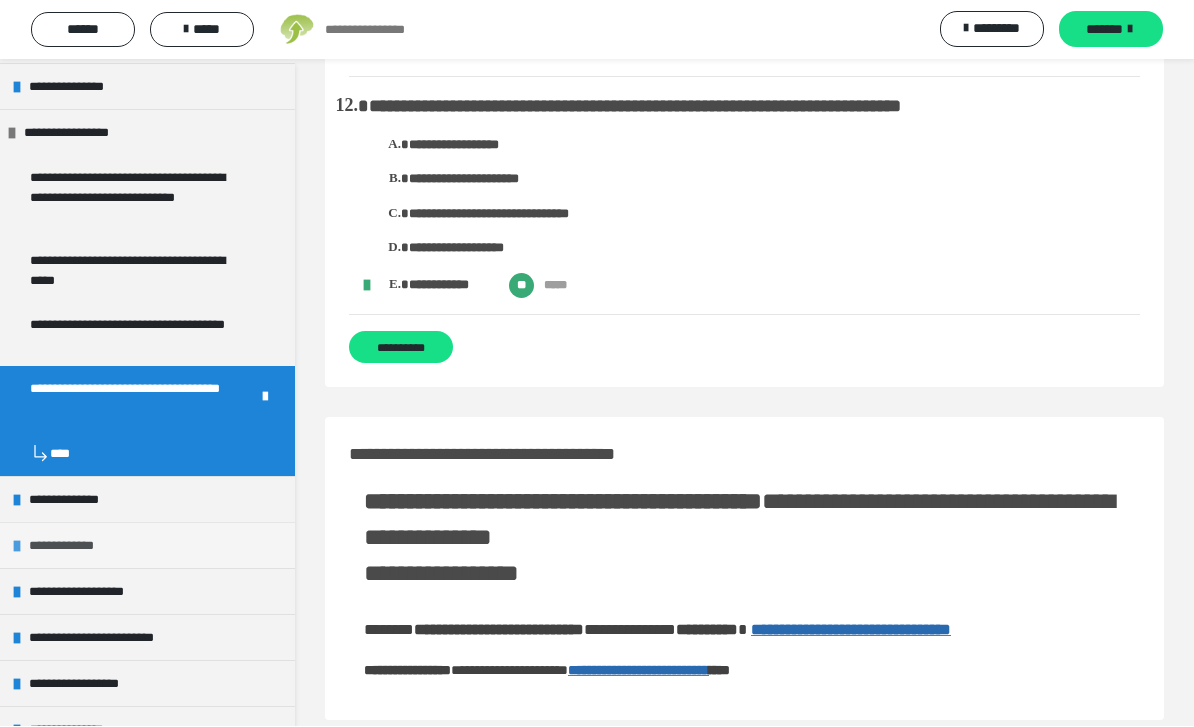click on "**********" at bounding box center (147, 546) 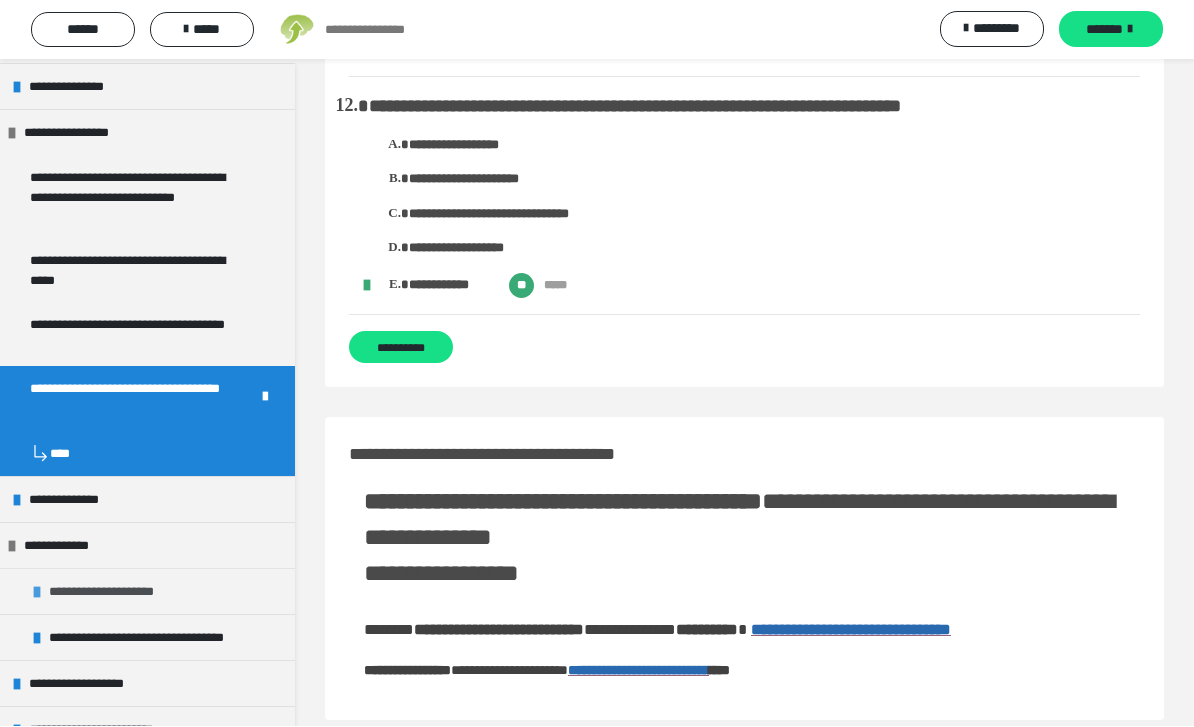 click on "**********" at bounding box center (117, 592) 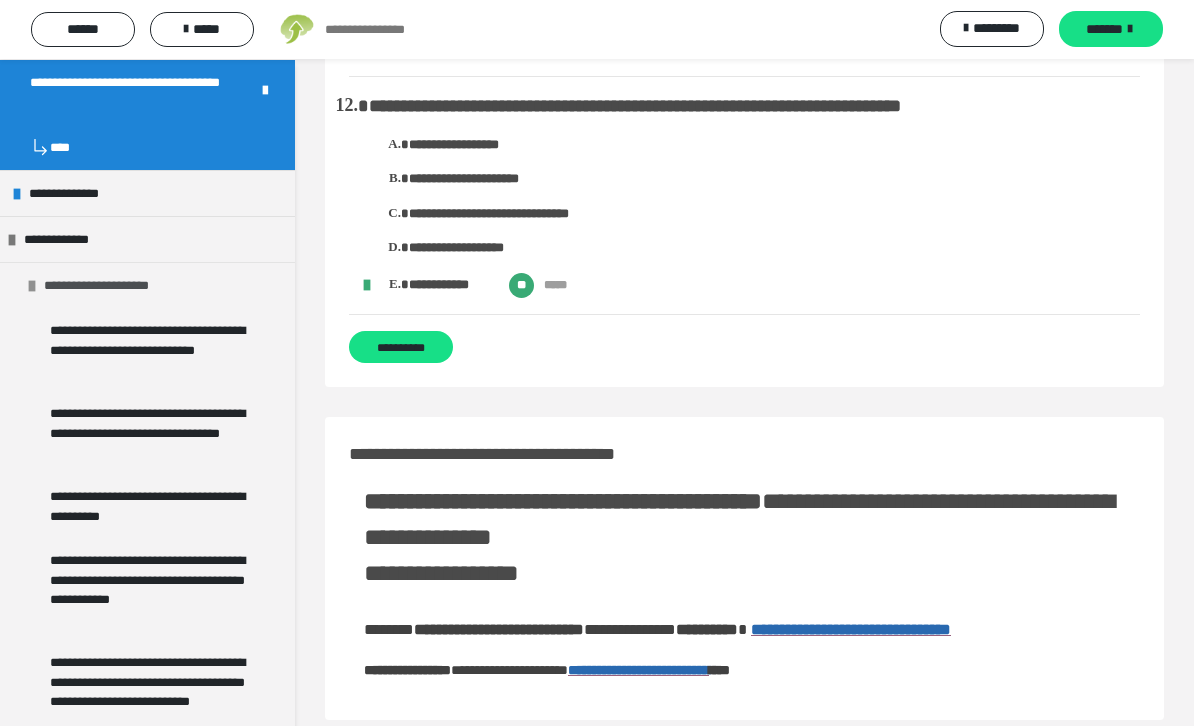 scroll, scrollTop: 905, scrollLeft: 0, axis: vertical 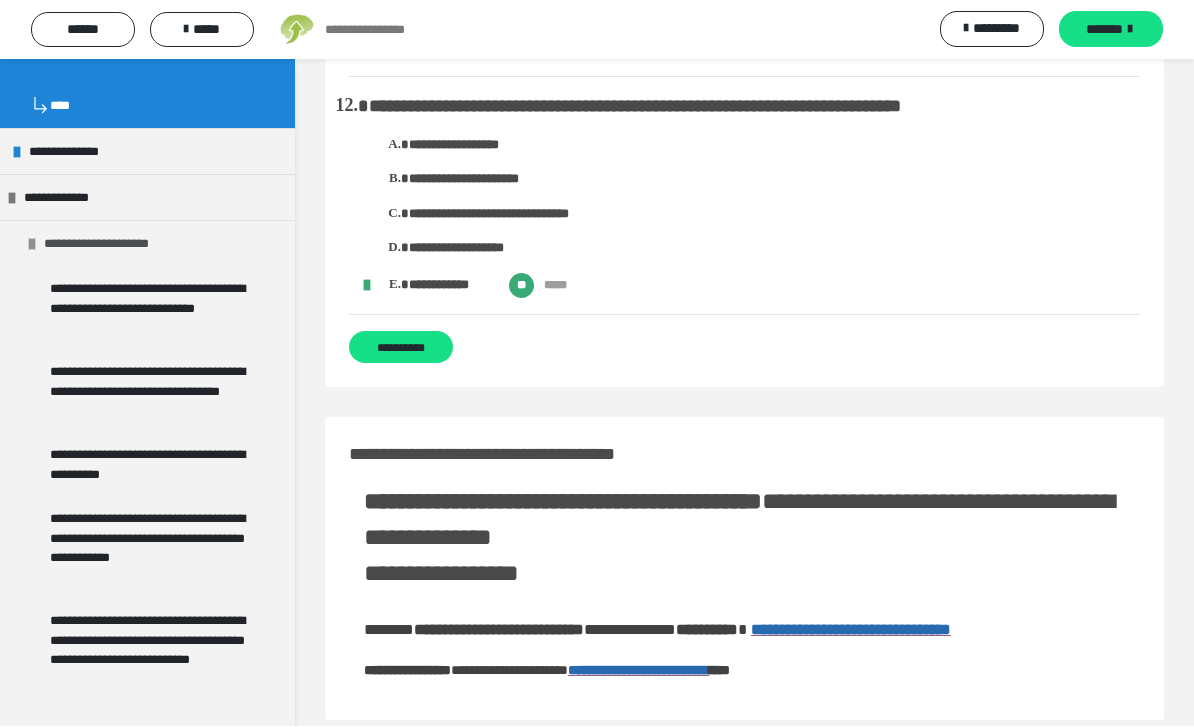 click on "**********" at bounding box center [112, 244] 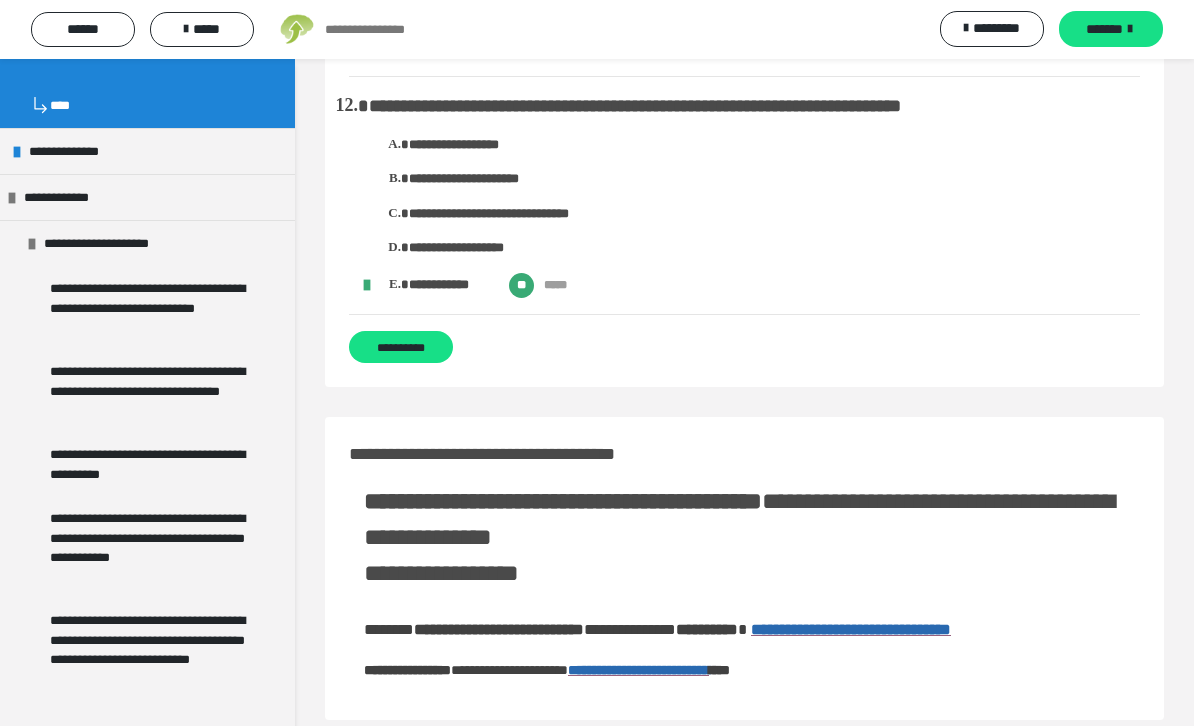 scroll, scrollTop: 730, scrollLeft: 0, axis: vertical 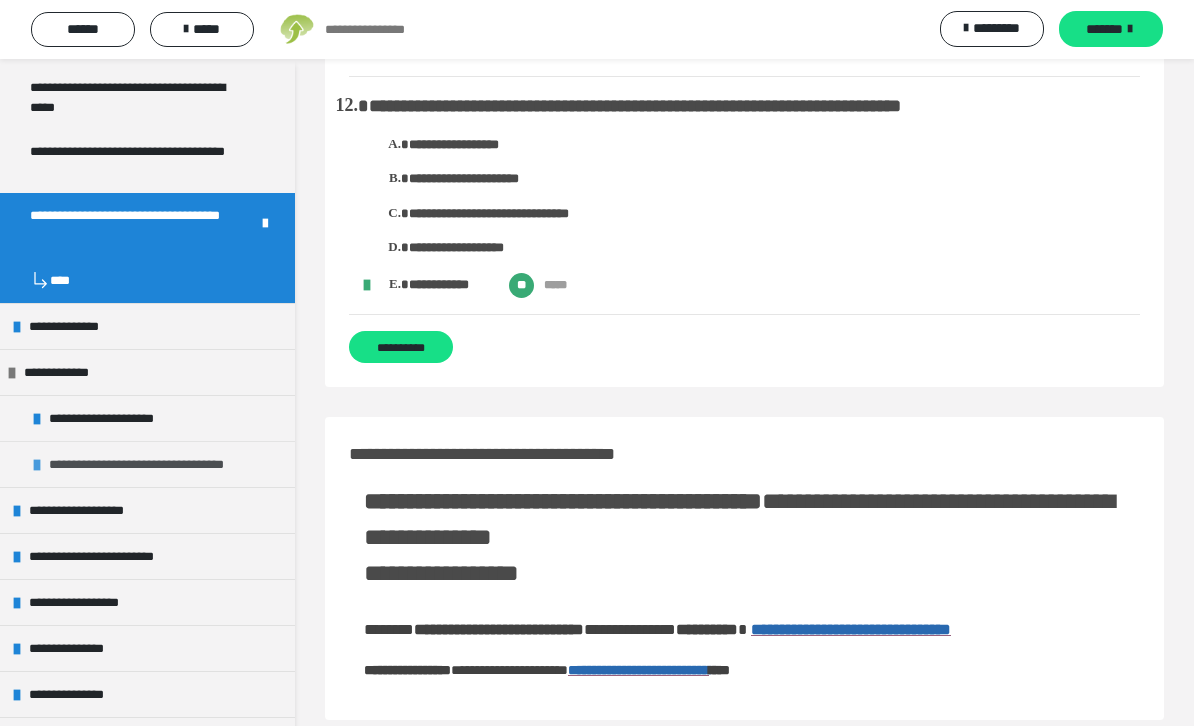 click on "**********" at bounding box center (158, 465) 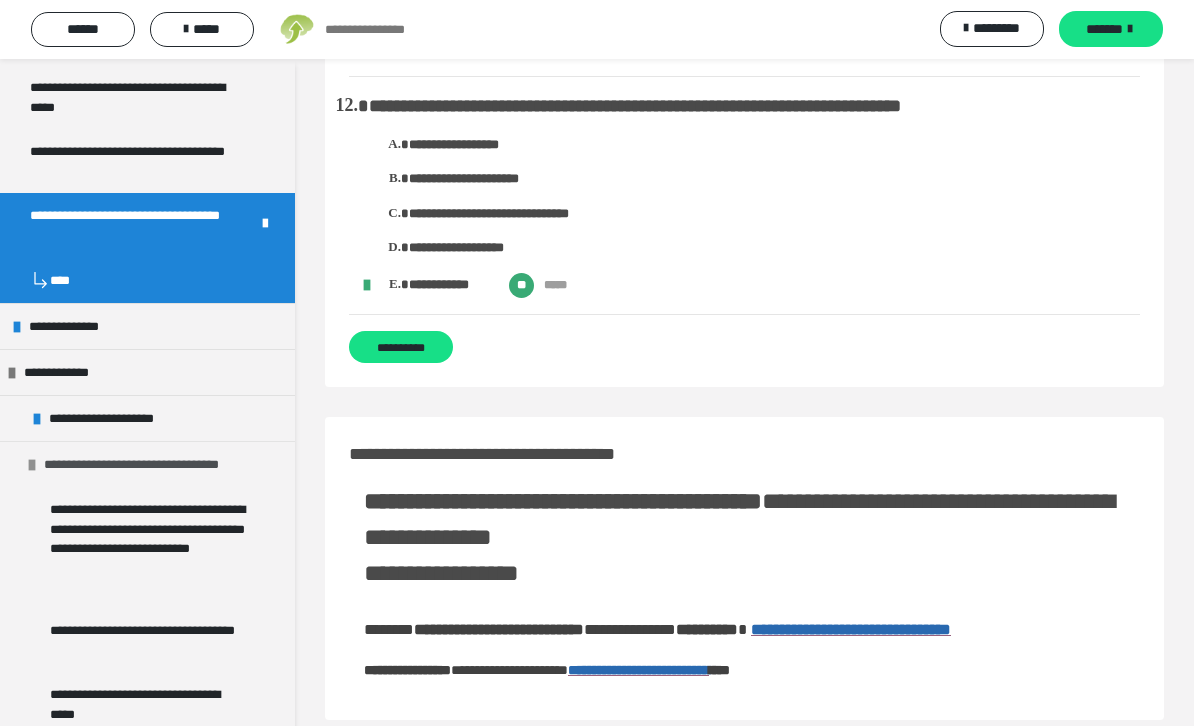 click on "**********" at bounding box center (153, 465) 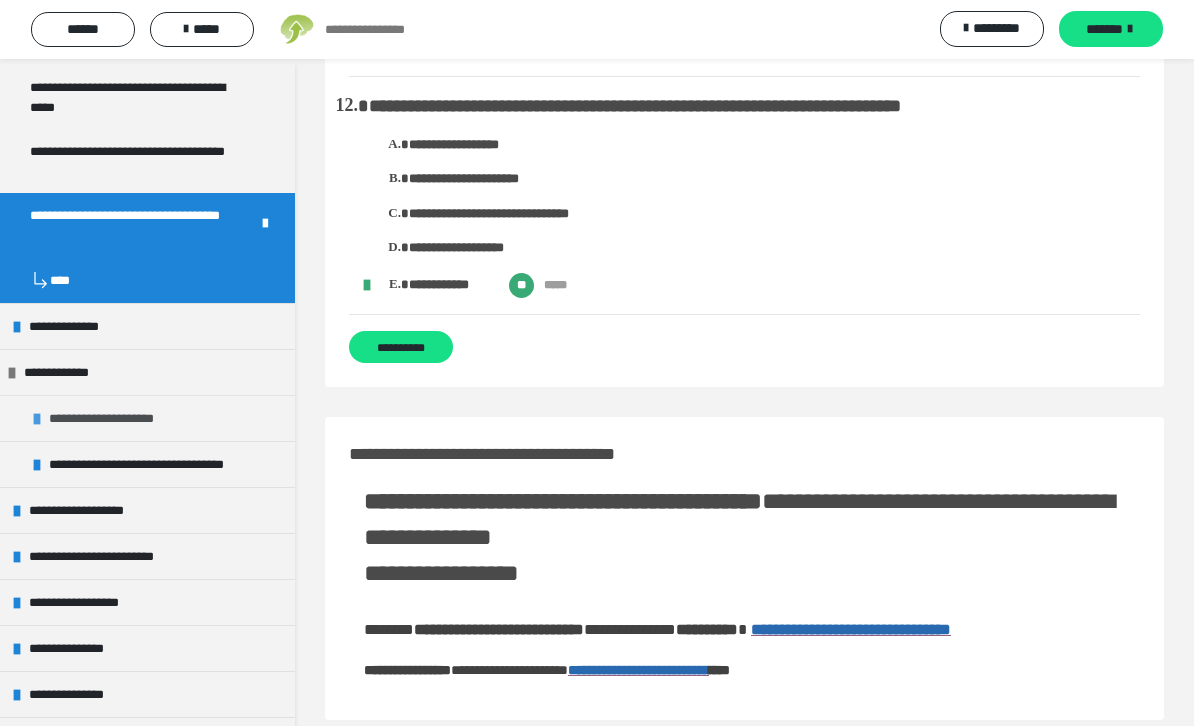 click on "**********" at bounding box center (117, 419) 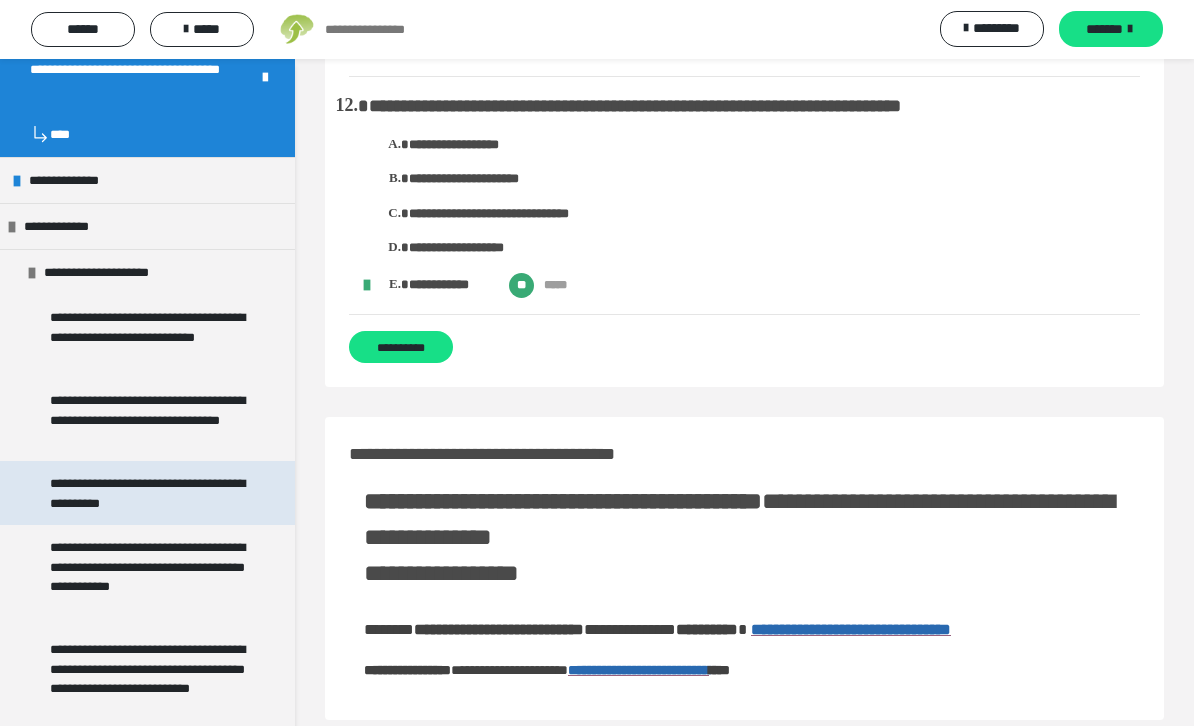 scroll, scrollTop: 887, scrollLeft: 0, axis: vertical 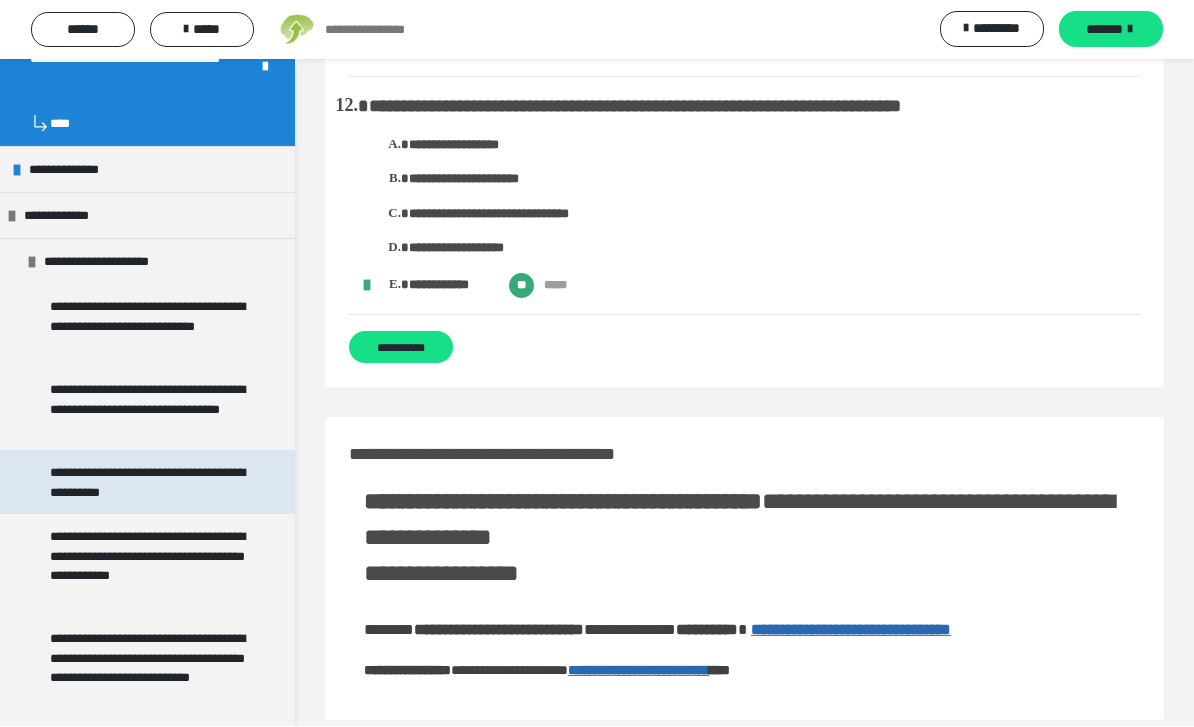 click on "**********" at bounding box center (149, 483) 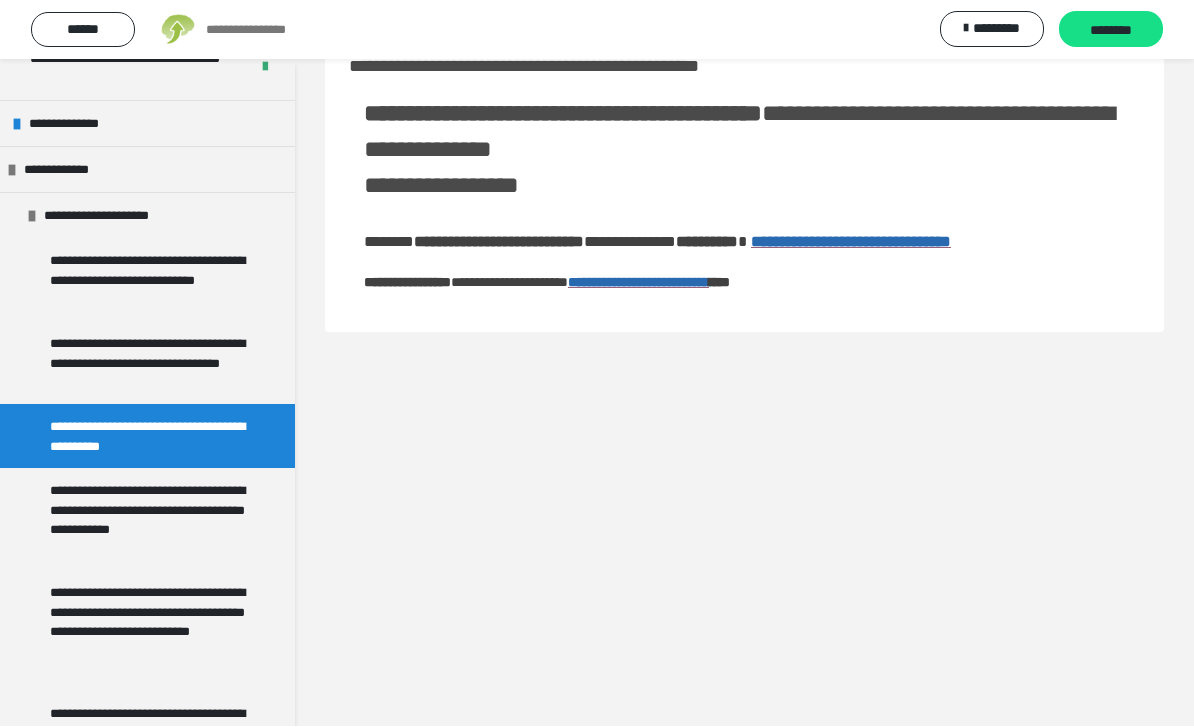 scroll, scrollTop: 85, scrollLeft: 0, axis: vertical 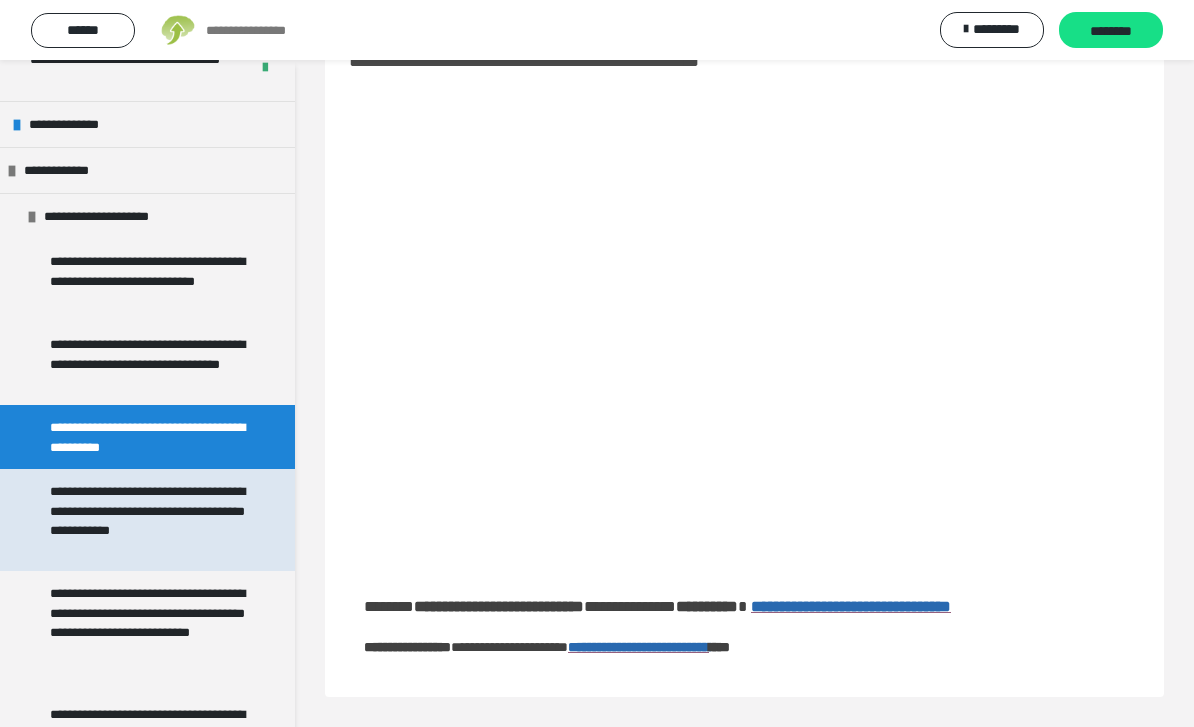click on "**********" at bounding box center (149, 520) 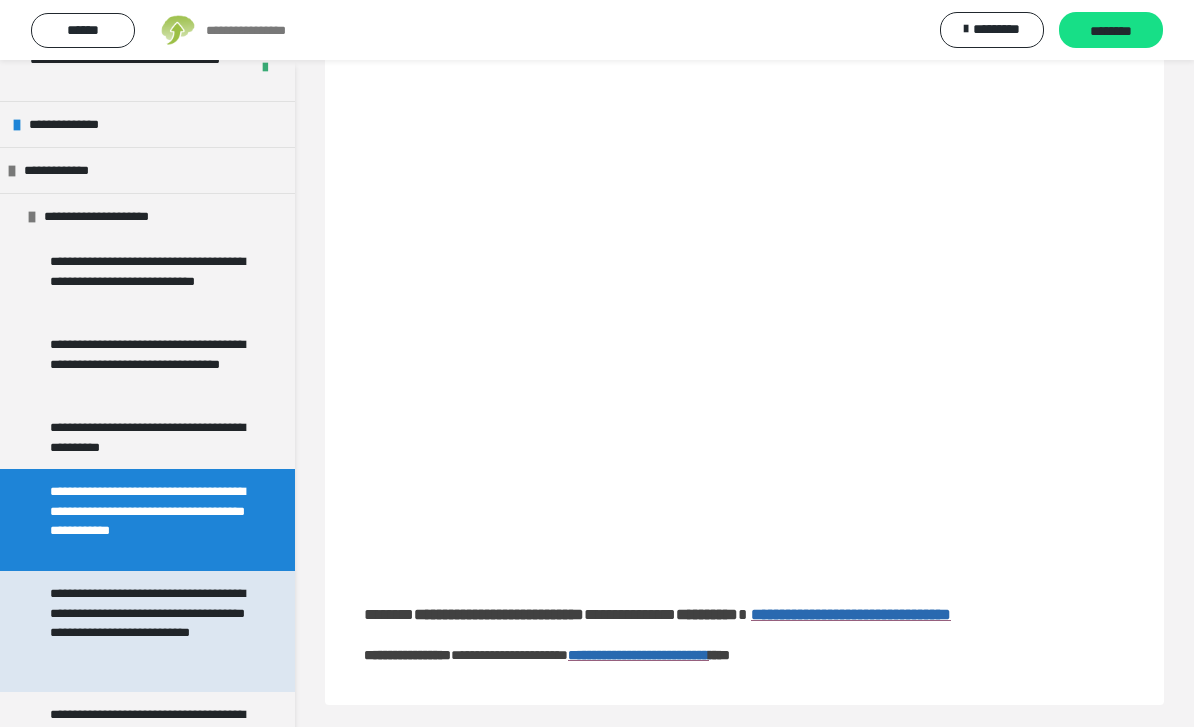 click on "**********" at bounding box center [149, 631] 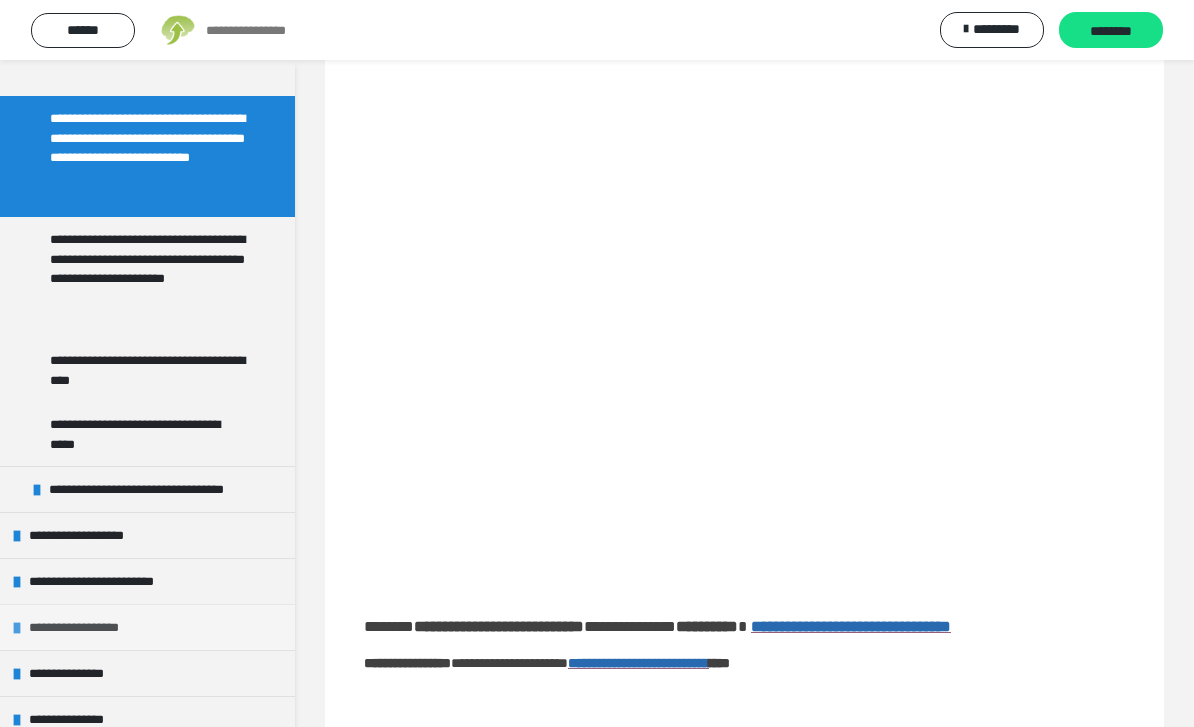 scroll, scrollTop: 1361, scrollLeft: 0, axis: vertical 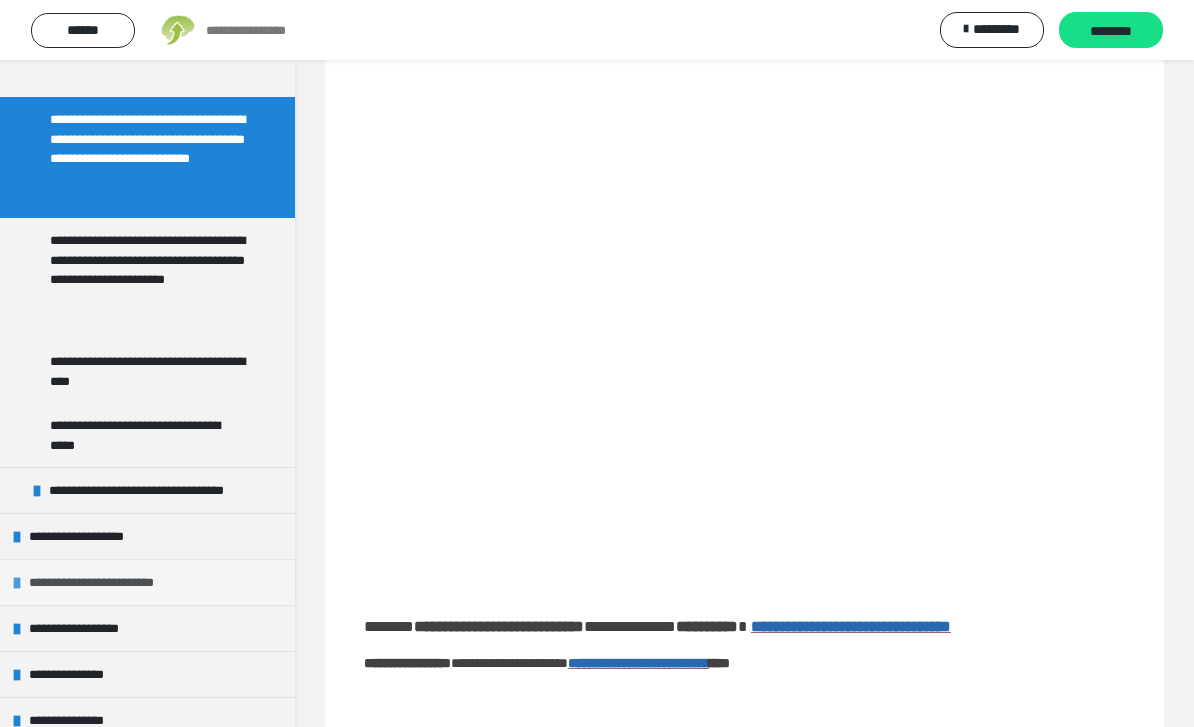 click on "**********" at bounding box center [110, 582] 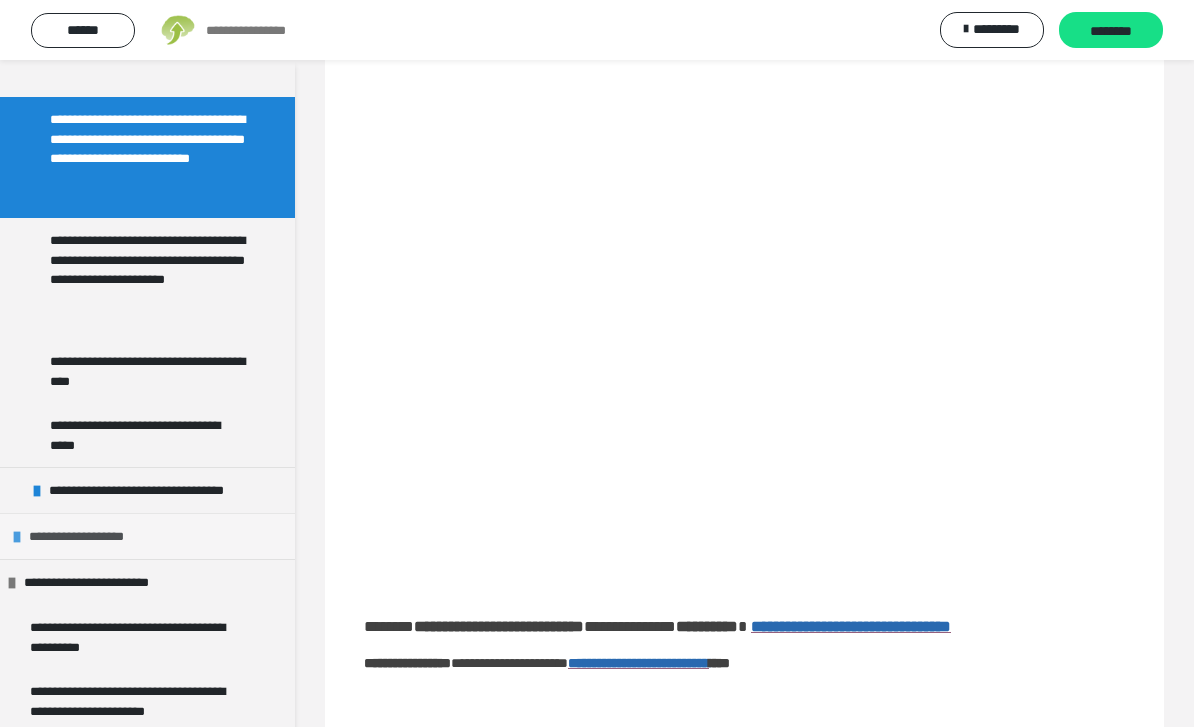 click on "**********" at bounding box center [147, 536] 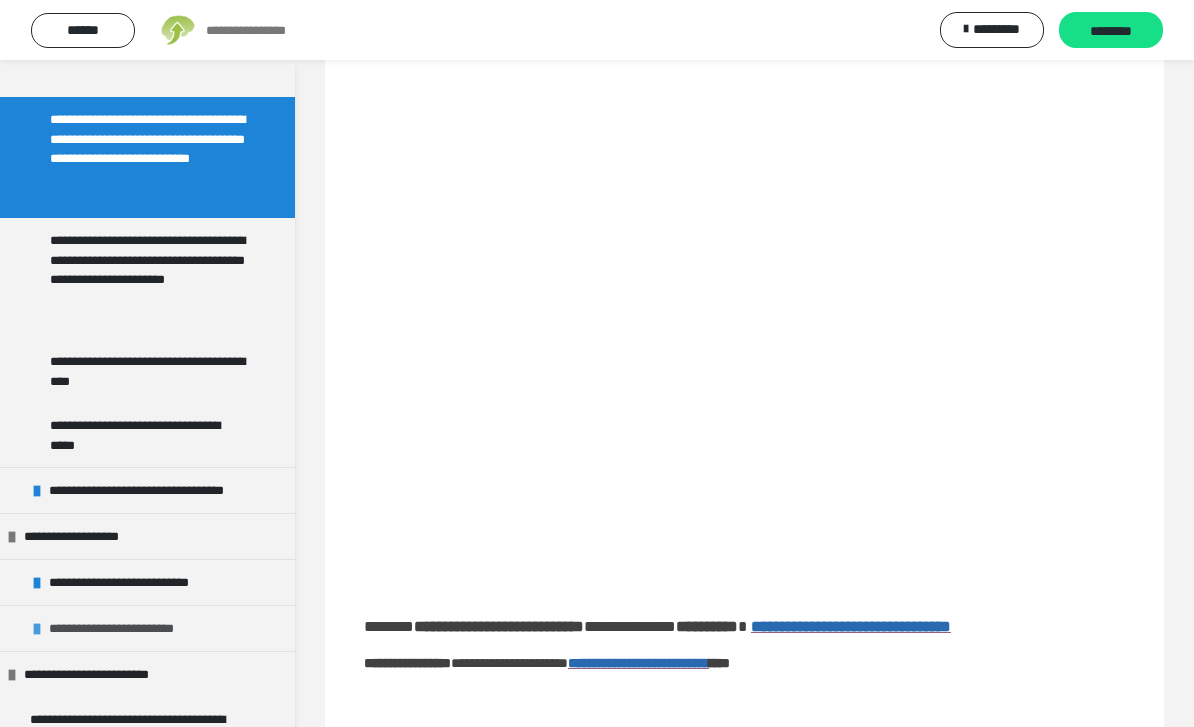 click on "**********" at bounding box center [128, 628] 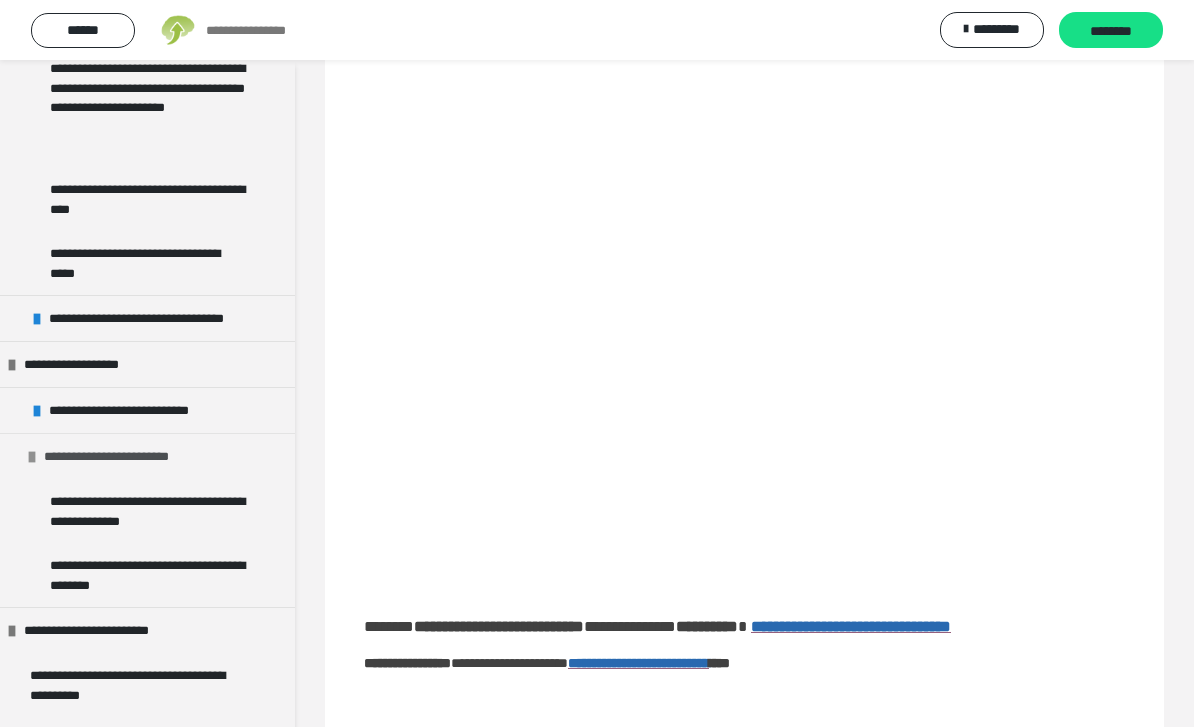 scroll, scrollTop: 1573, scrollLeft: 0, axis: vertical 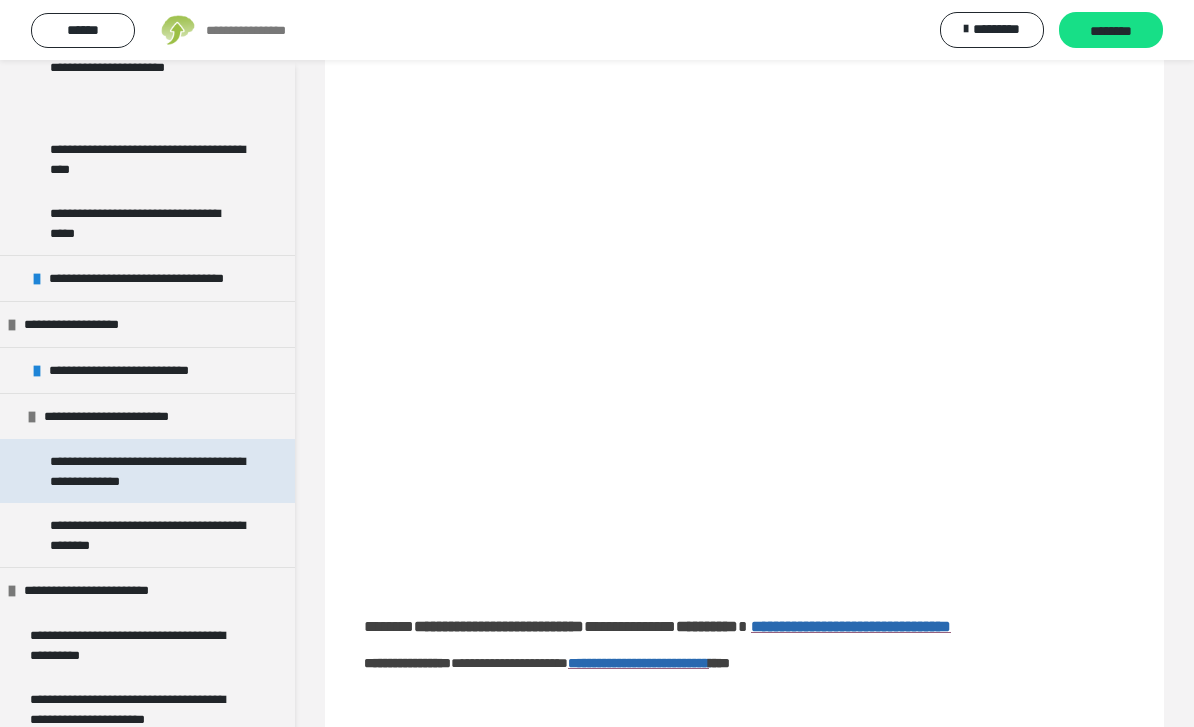 click on "**********" at bounding box center (149, 471) 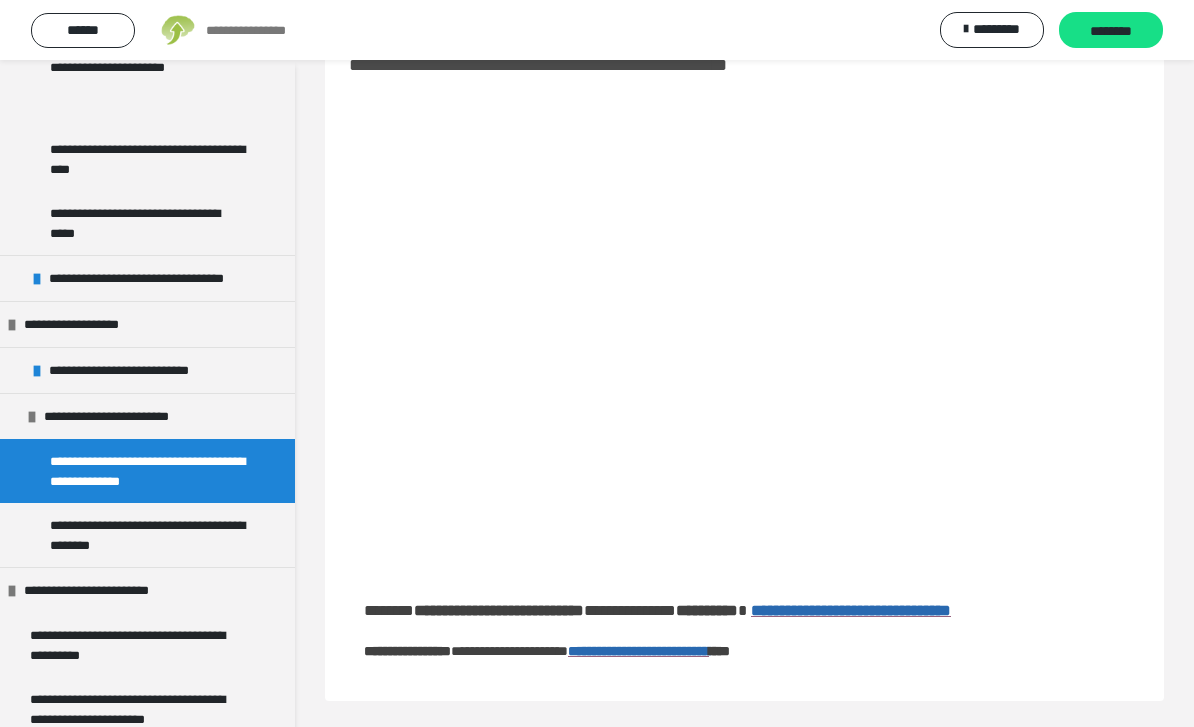 scroll, scrollTop: 60, scrollLeft: 0, axis: vertical 